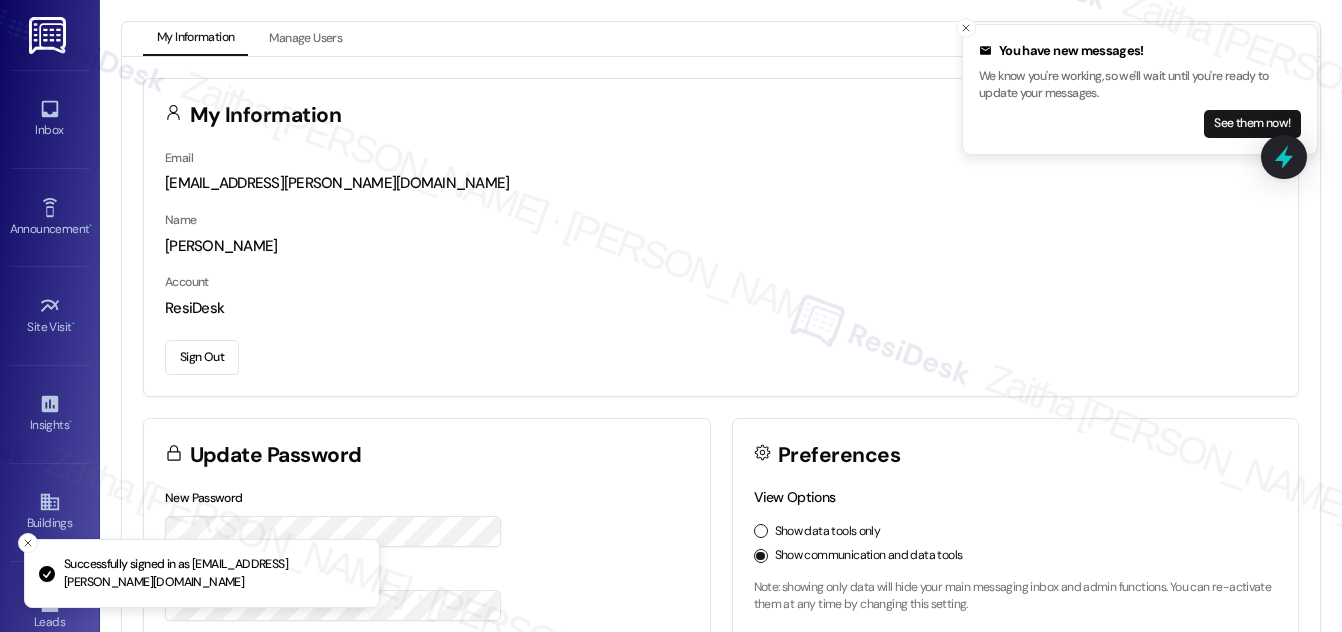 scroll, scrollTop: 0, scrollLeft: 0, axis: both 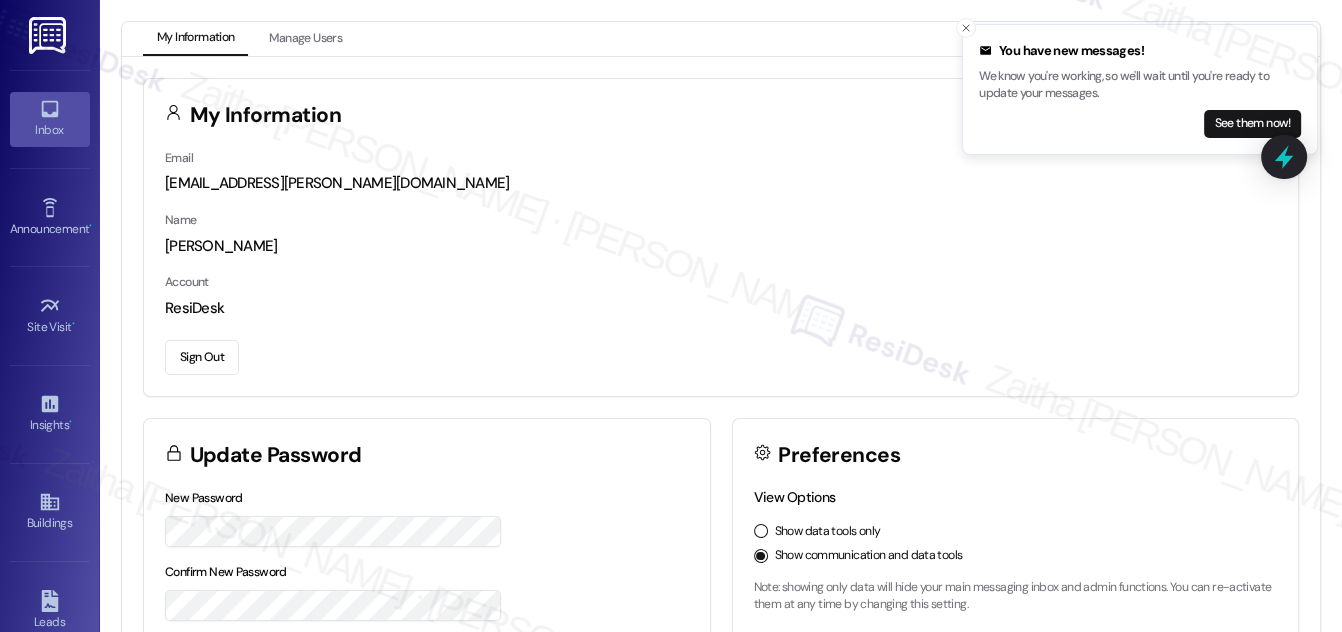 click on "Inbox" at bounding box center (50, 130) 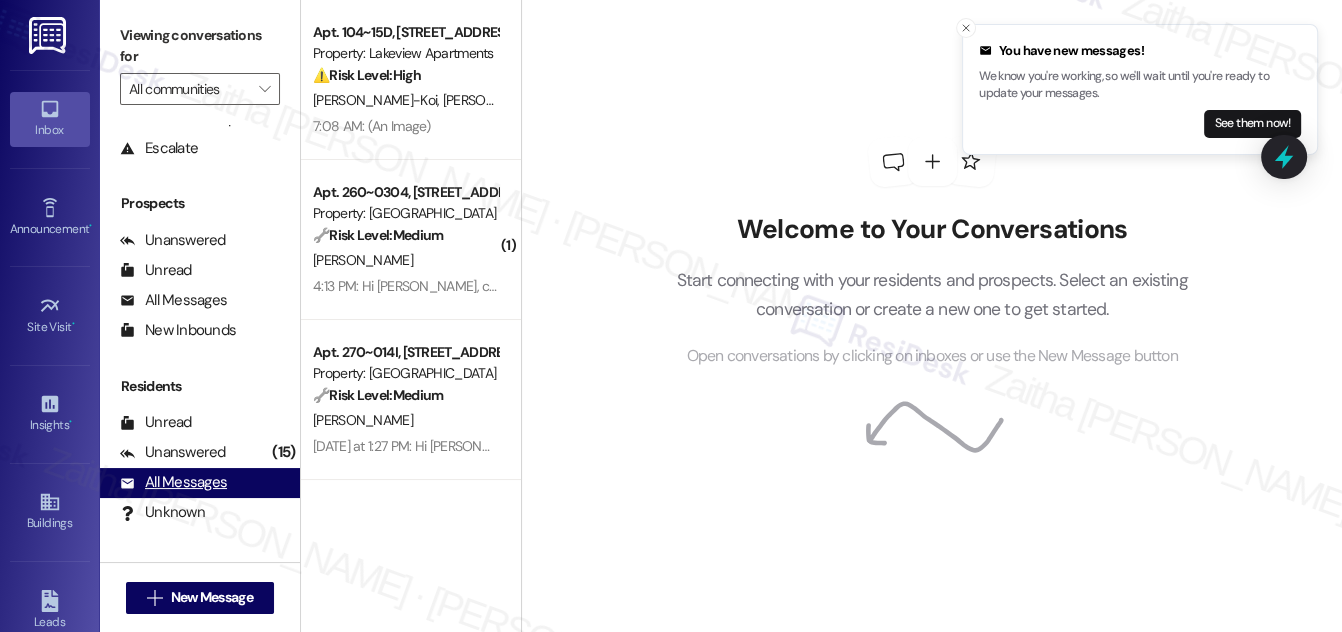 scroll, scrollTop: 264, scrollLeft: 0, axis: vertical 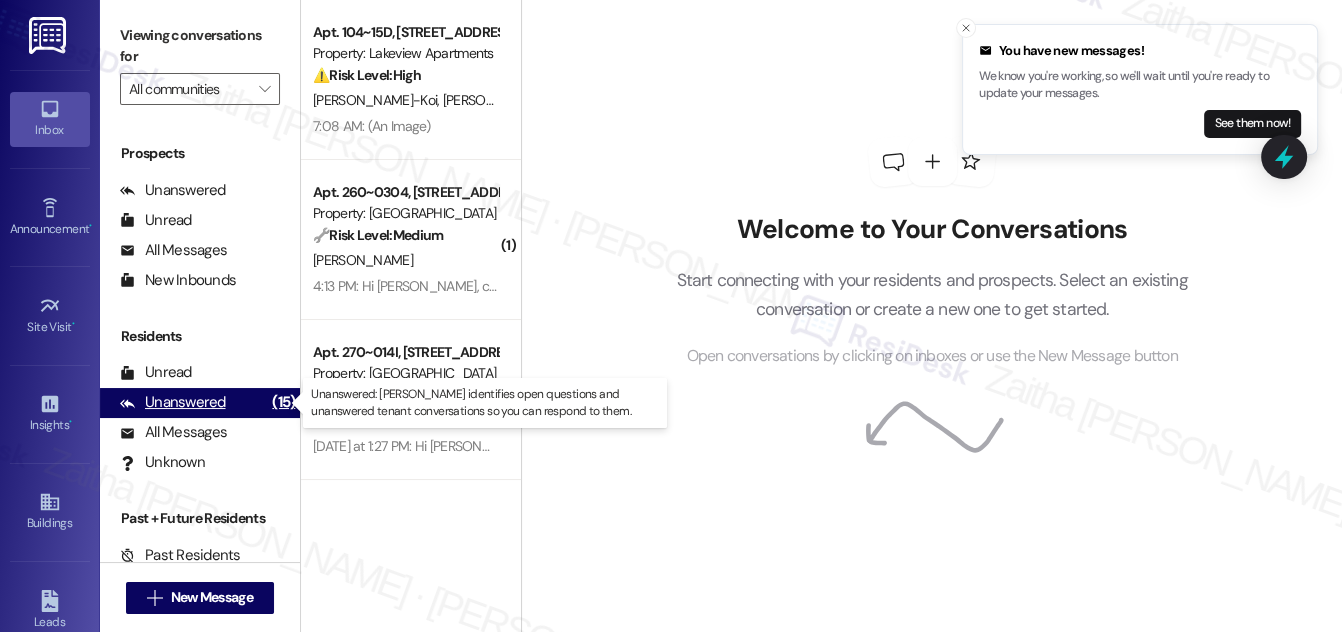 click on "Unanswered" at bounding box center [173, 402] 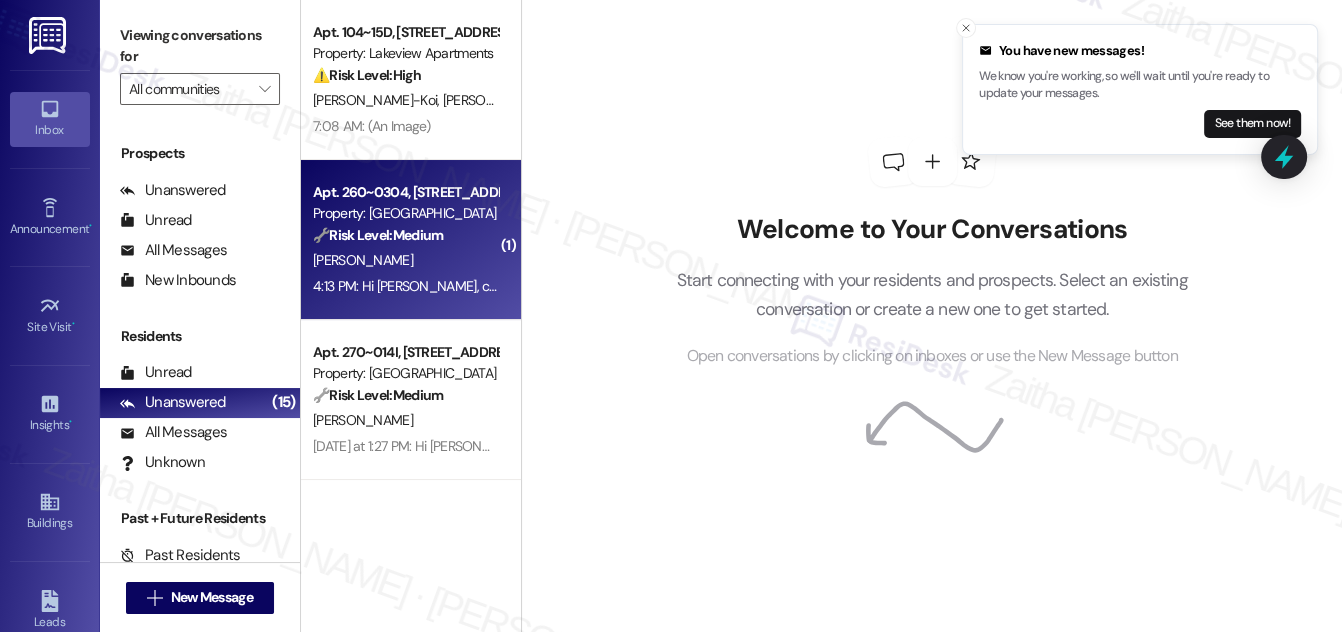 click on "[PERSON_NAME]" at bounding box center [405, 260] 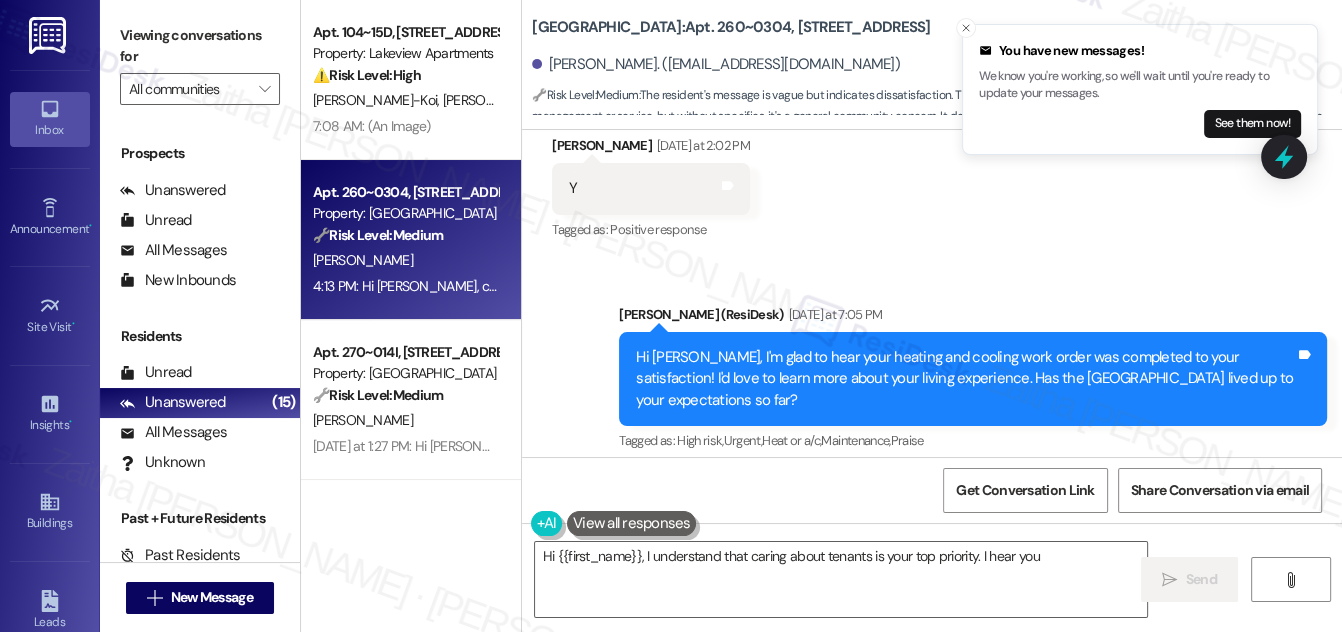 scroll, scrollTop: 21677, scrollLeft: 0, axis: vertical 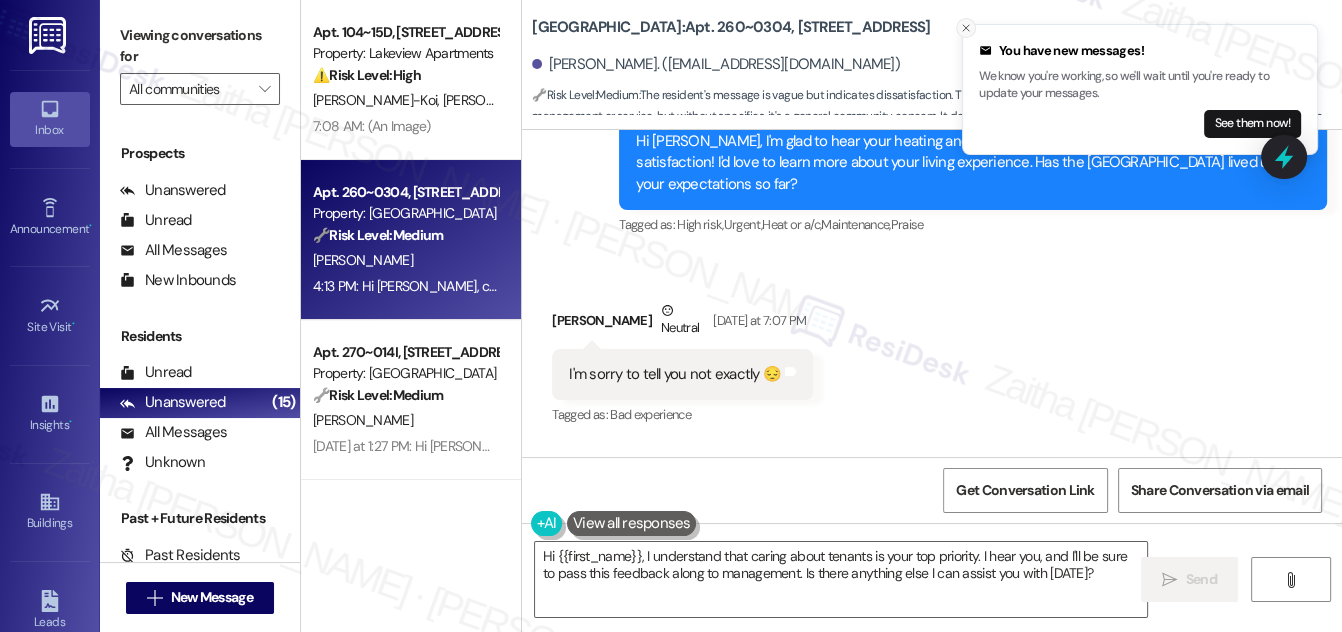 click 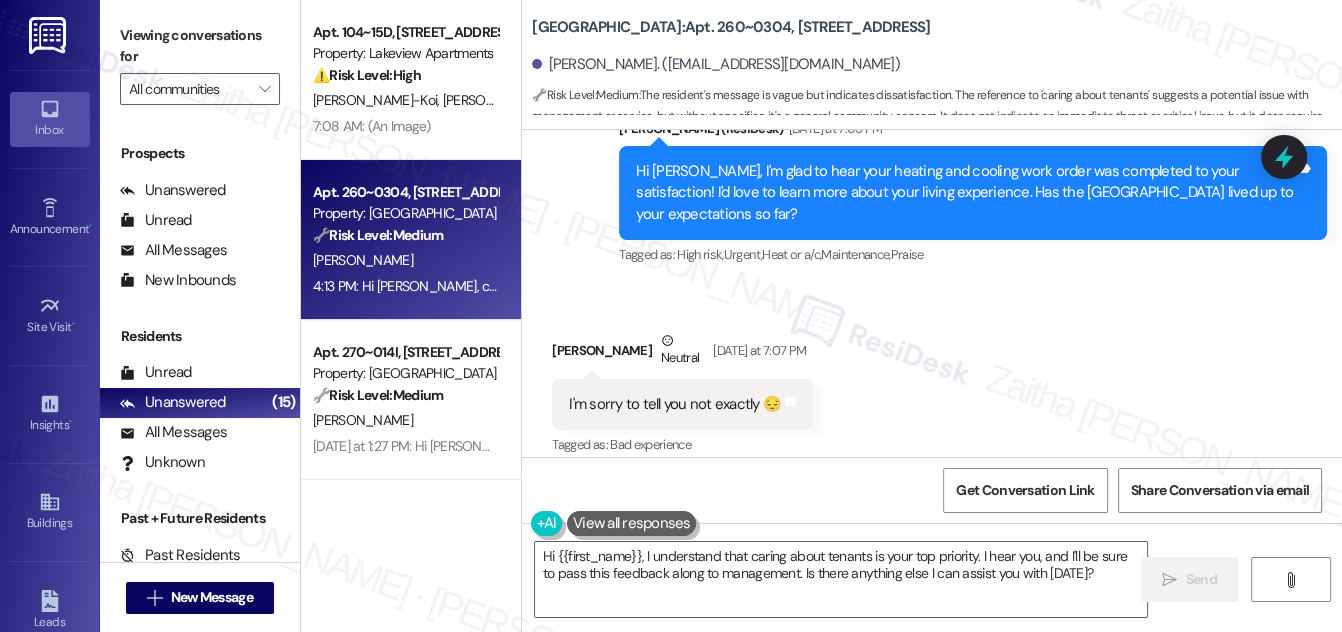 scroll, scrollTop: 21677, scrollLeft: 0, axis: vertical 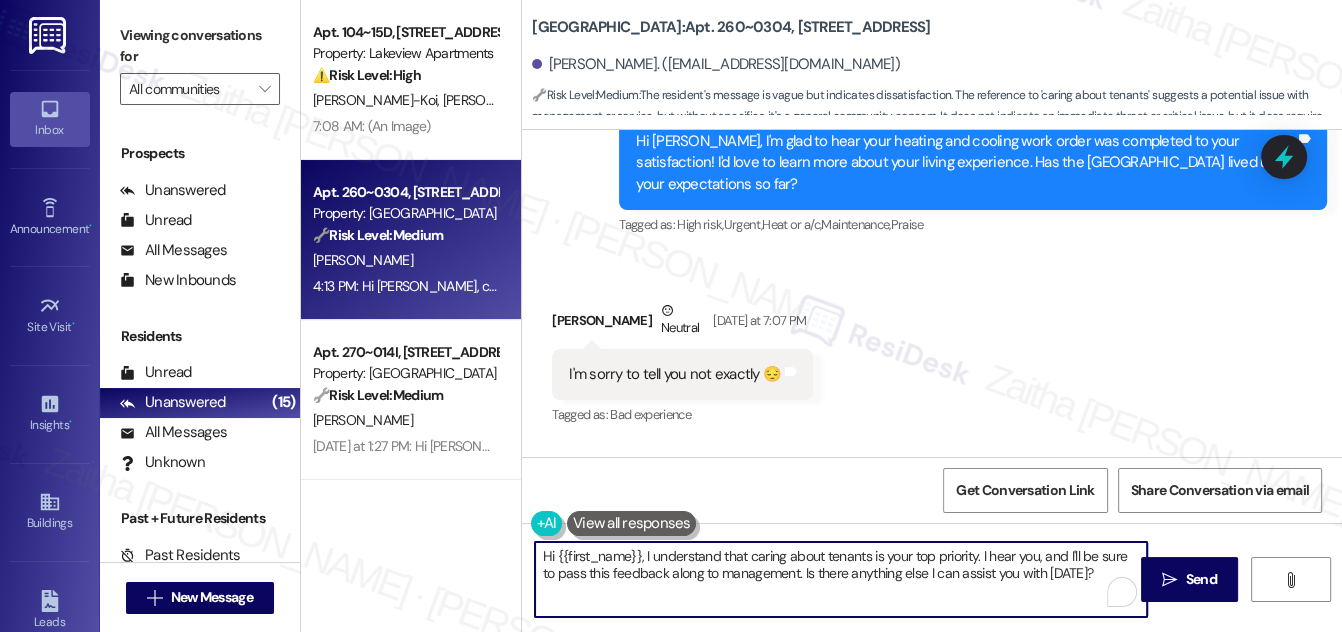drag, startPoint x: 641, startPoint y: 554, endPoint x: 538, endPoint y: 550, distance: 103.077644 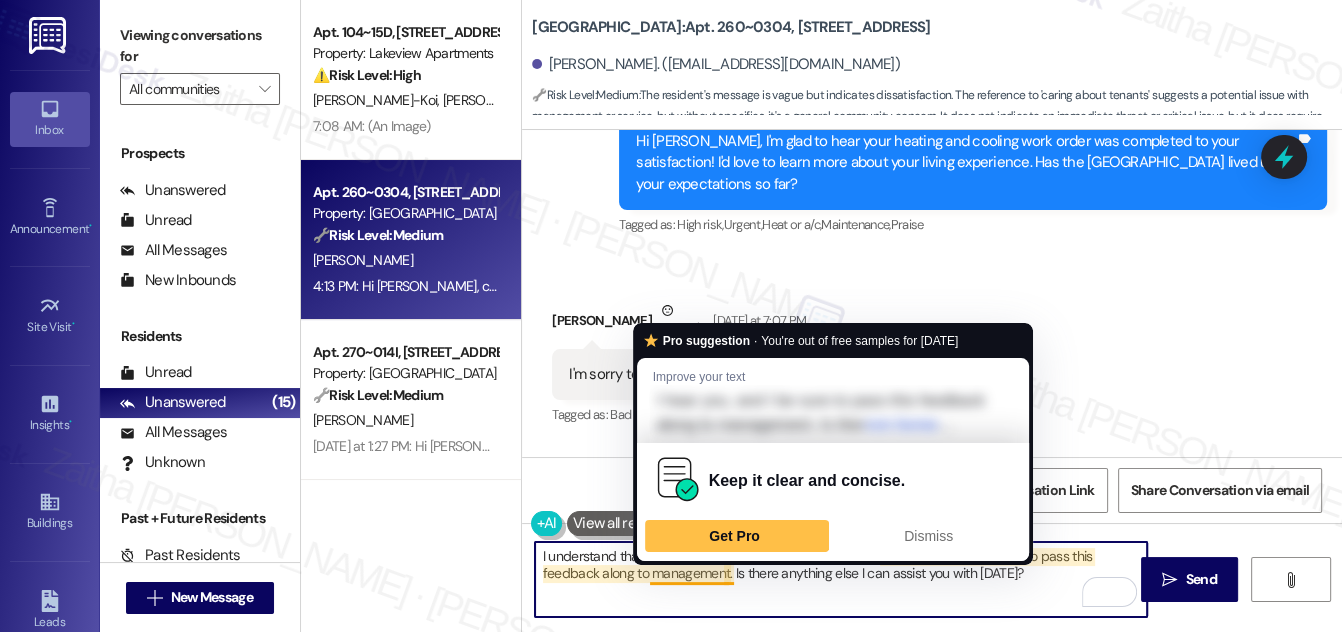 click on "I understand that caring about tenants is your top priority. I hear you, and I'll be sure to pass this feedback along to management. Is there anything else I can assist you with [DATE]?" at bounding box center (841, 579) 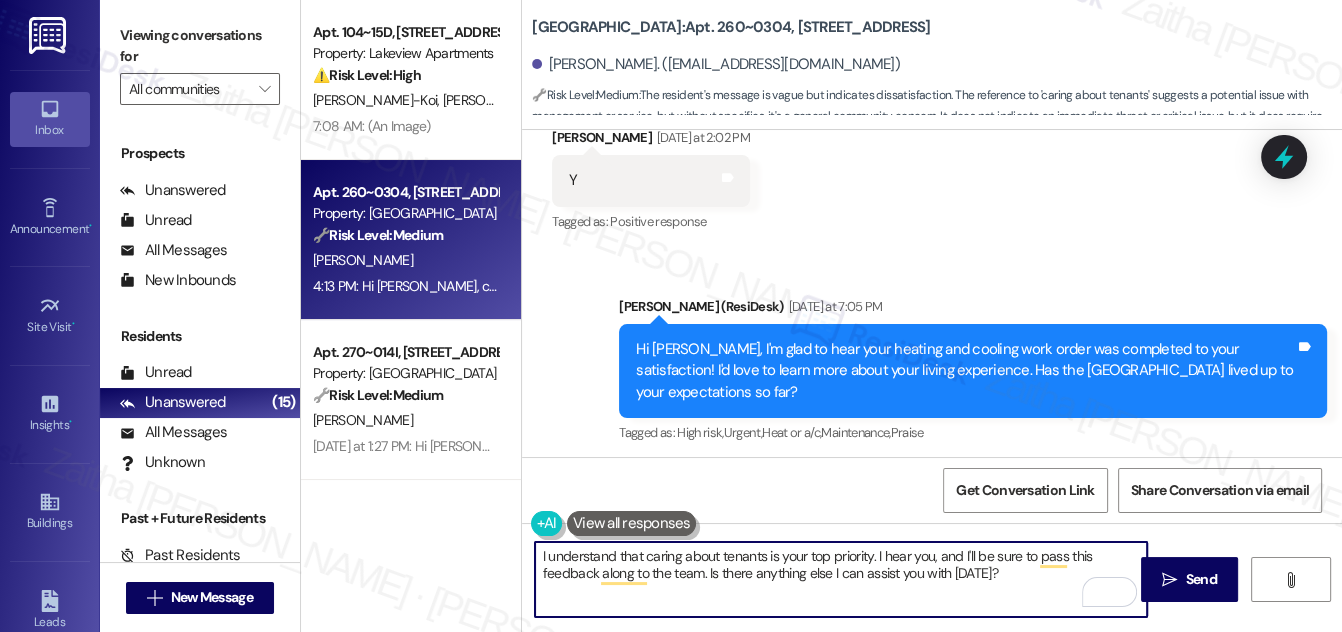 scroll, scrollTop: 21677, scrollLeft: 0, axis: vertical 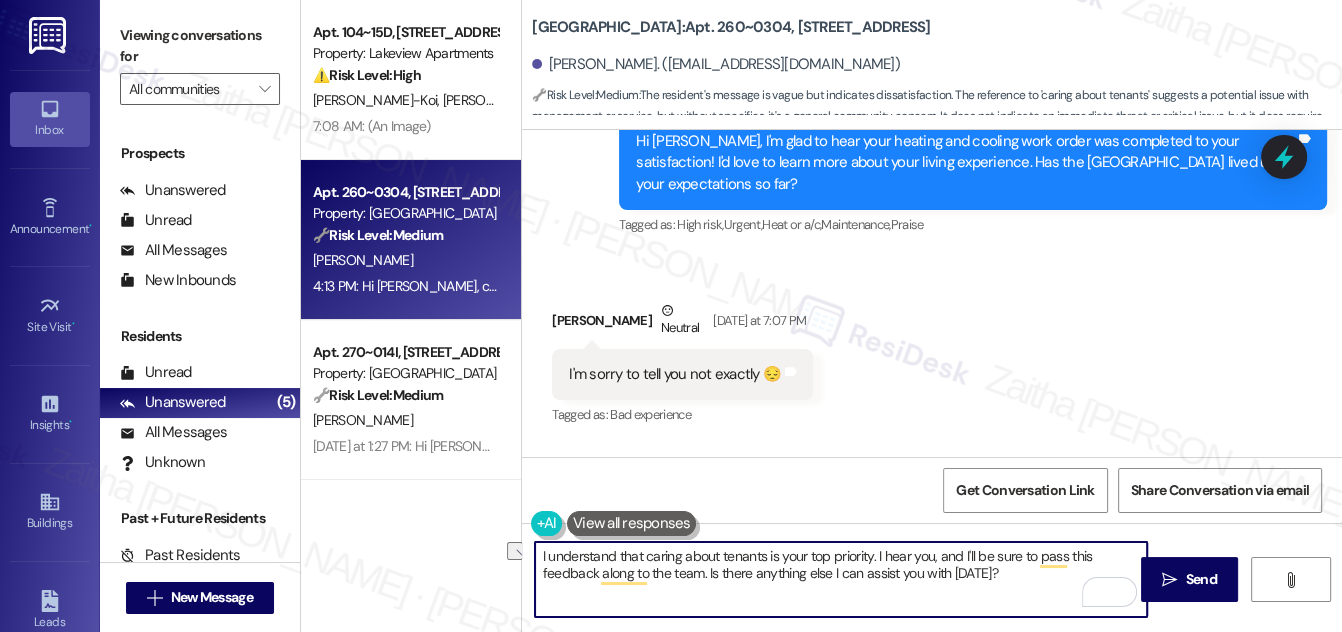 drag, startPoint x: 706, startPoint y: 570, endPoint x: 996, endPoint y: 595, distance: 291.0756 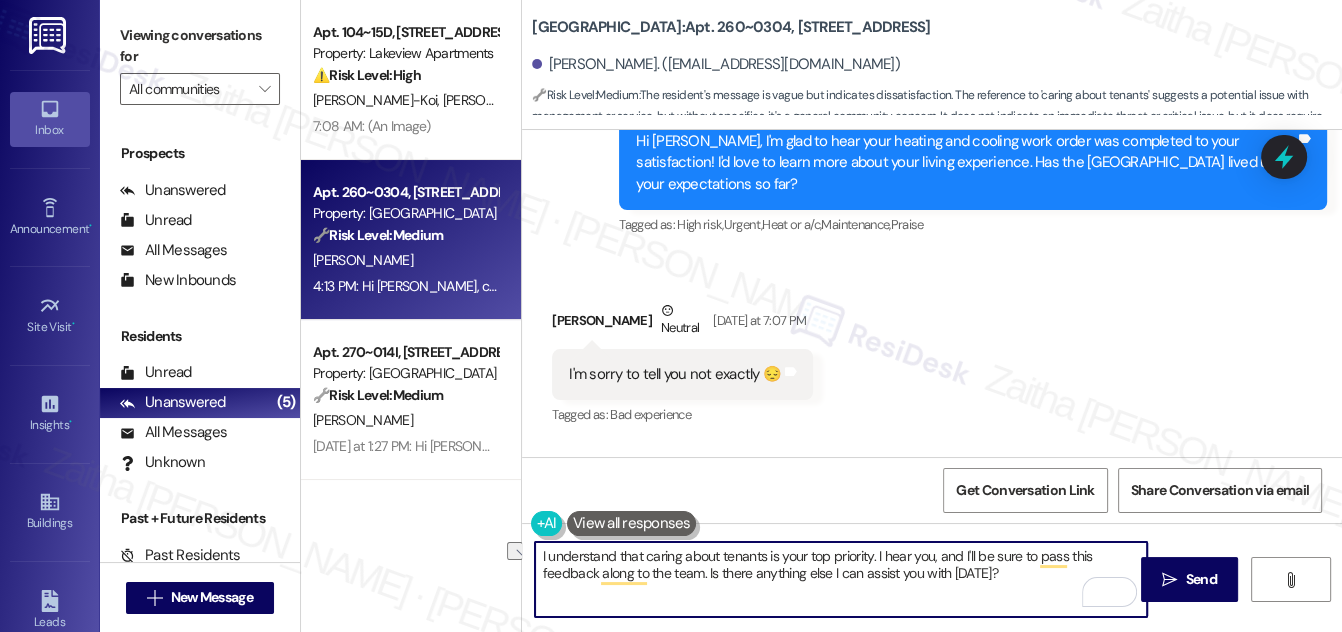 click on "I understand that caring about tenants is your top priority. I hear you, and I'll be sure to pass this feedback along to the team. Is there anything else I can assist you with [DATE]?" at bounding box center (841, 579) 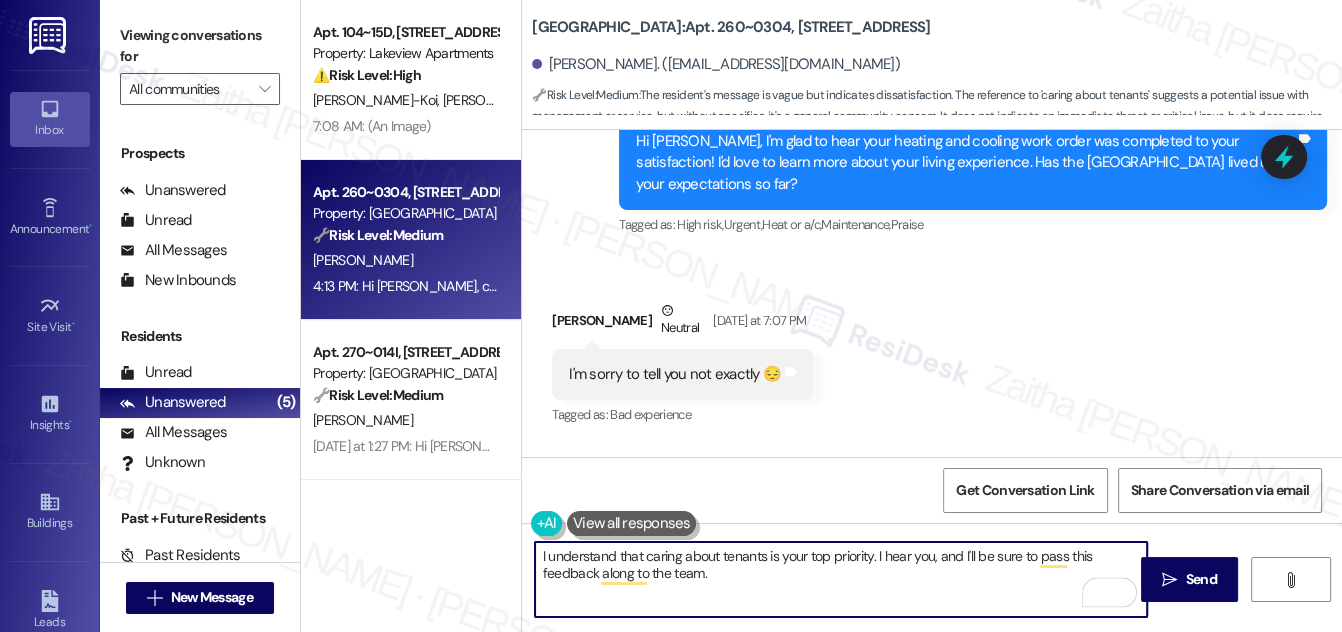 paste on "Your input is valuable to us as it helps us identify areas for improvement in serving our residents. Please feel free to reach out if you have other concerns!" 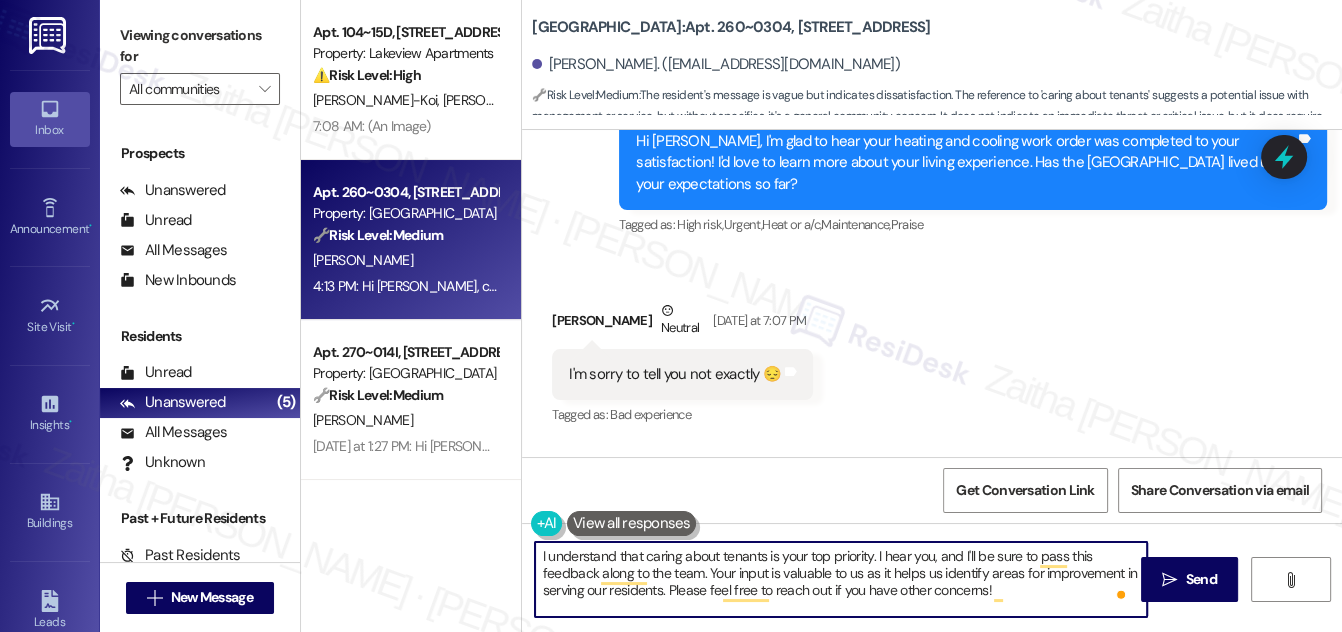 drag, startPoint x: 760, startPoint y: 580, endPoint x: 665, endPoint y: 565, distance: 96.17692 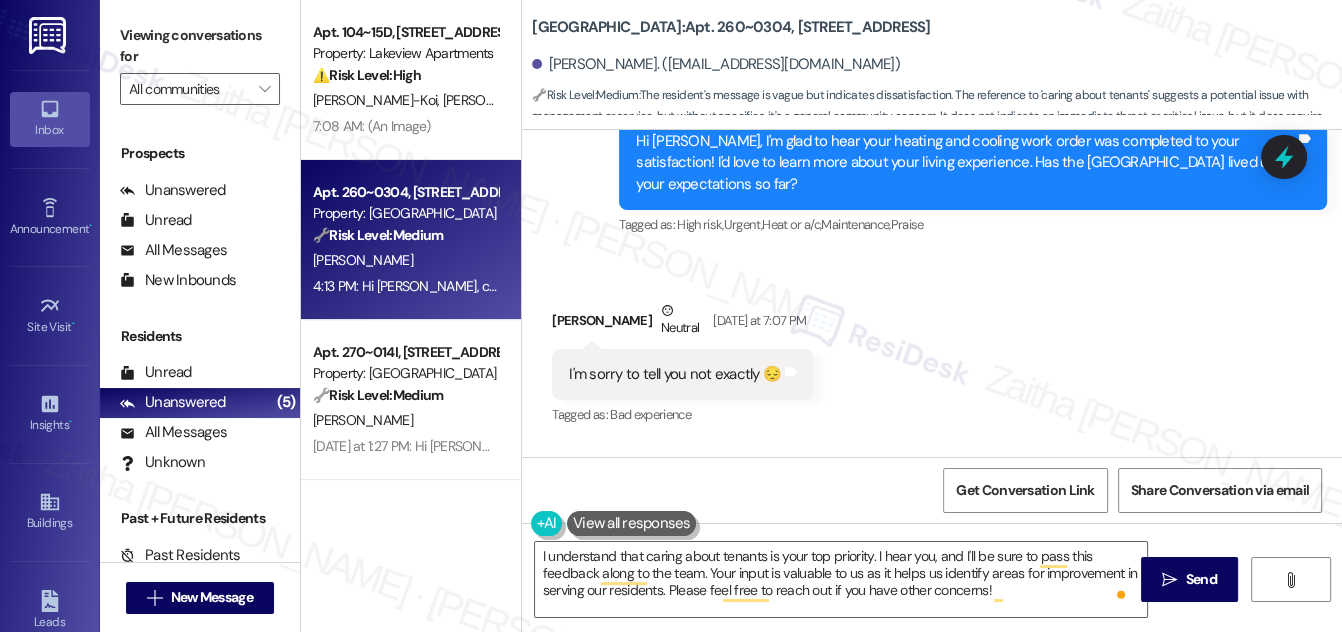 drag, startPoint x: 557, startPoint y: 380, endPoint x: 1109, endPoint y: 404, distance: 552.5215 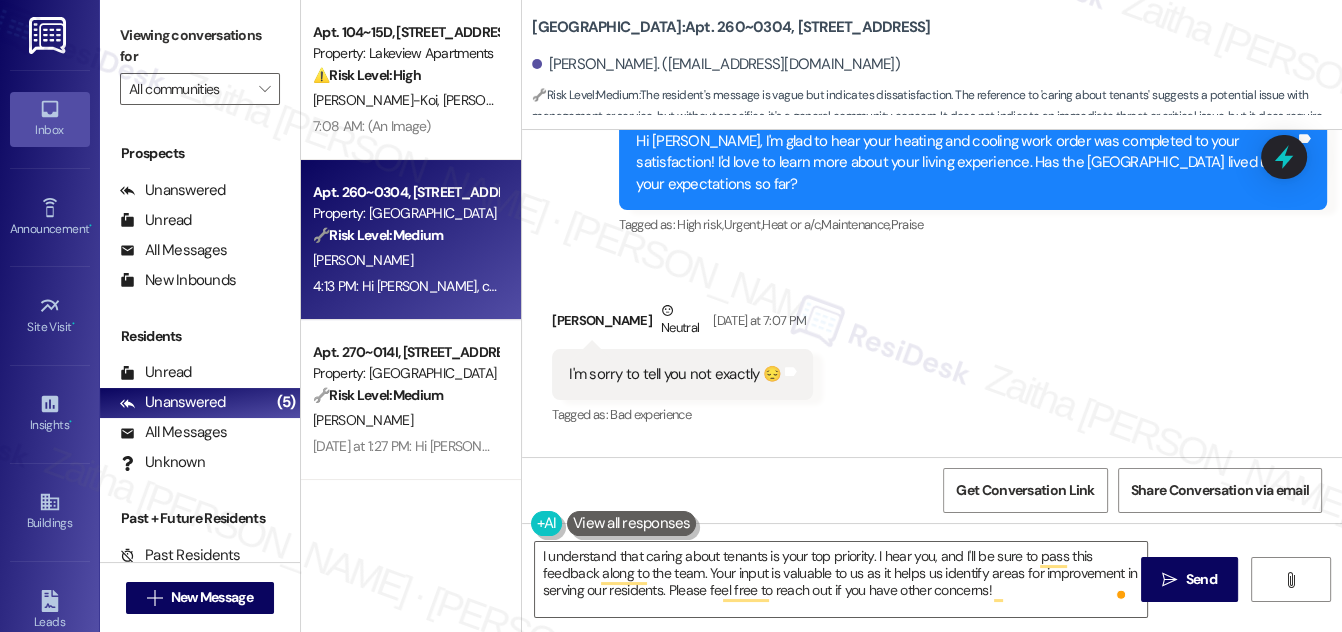 click on "Hi [PERSON_NAME], caring about tenants I # one.if it happens then we can talk about what else.  Tags and notes" at bounding box center (879, 732) 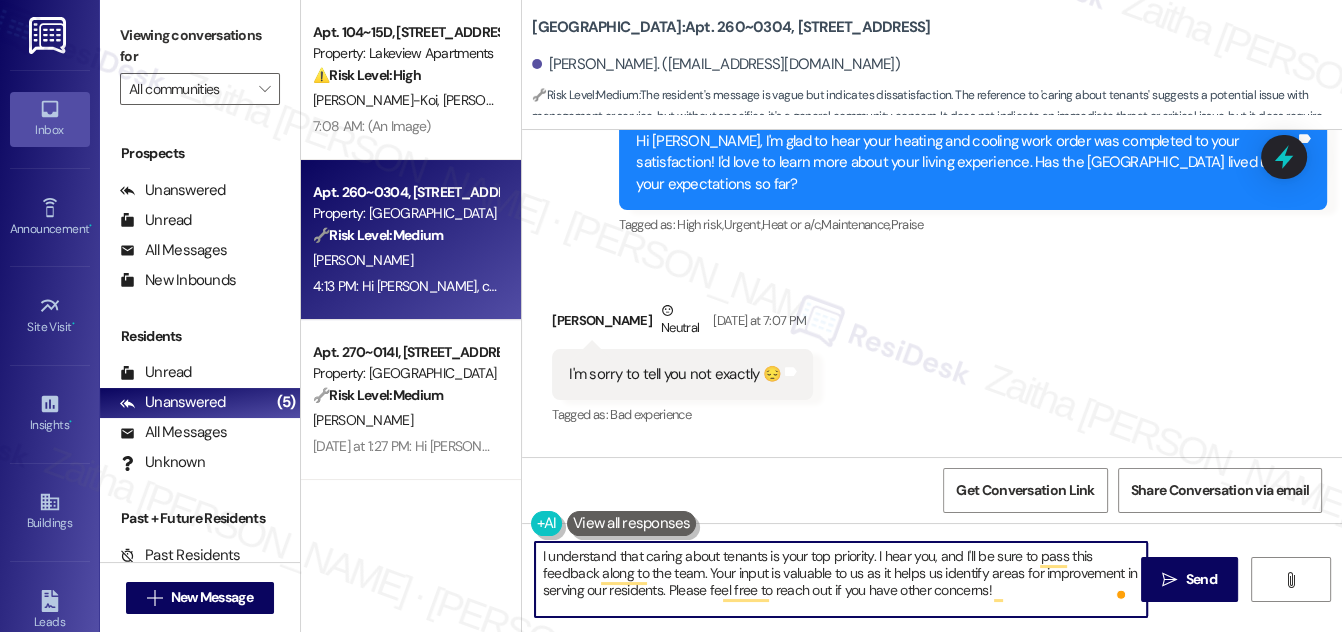 click on "I understand that caring about tenants is your top priority. I hear you, and I'll be sure to pass this feedback along to the team. Your input is valuable to us as it helps us identify areas for improvement in serving our residents. Please feel free to reach out if you have other concerns!" at bounding box center (841, 579) 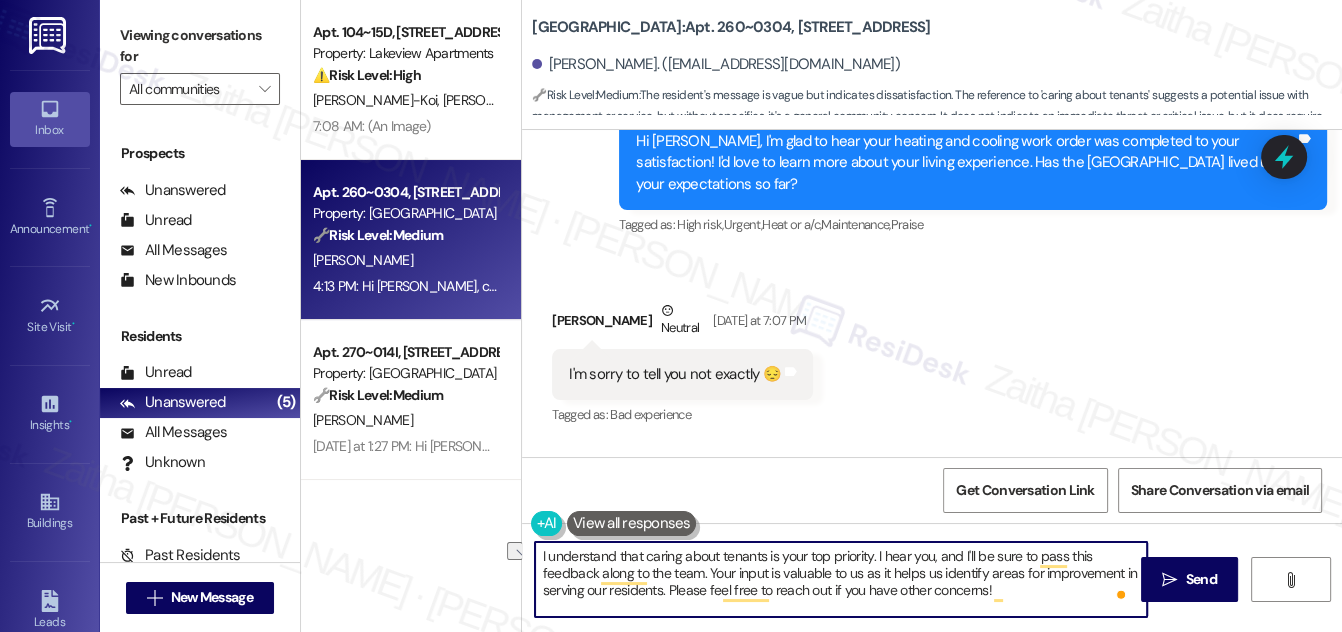 drag, startPoint x: 877, startPoint y: 556, endPoint x: 544, endPoint y: 554, distance: 333.006 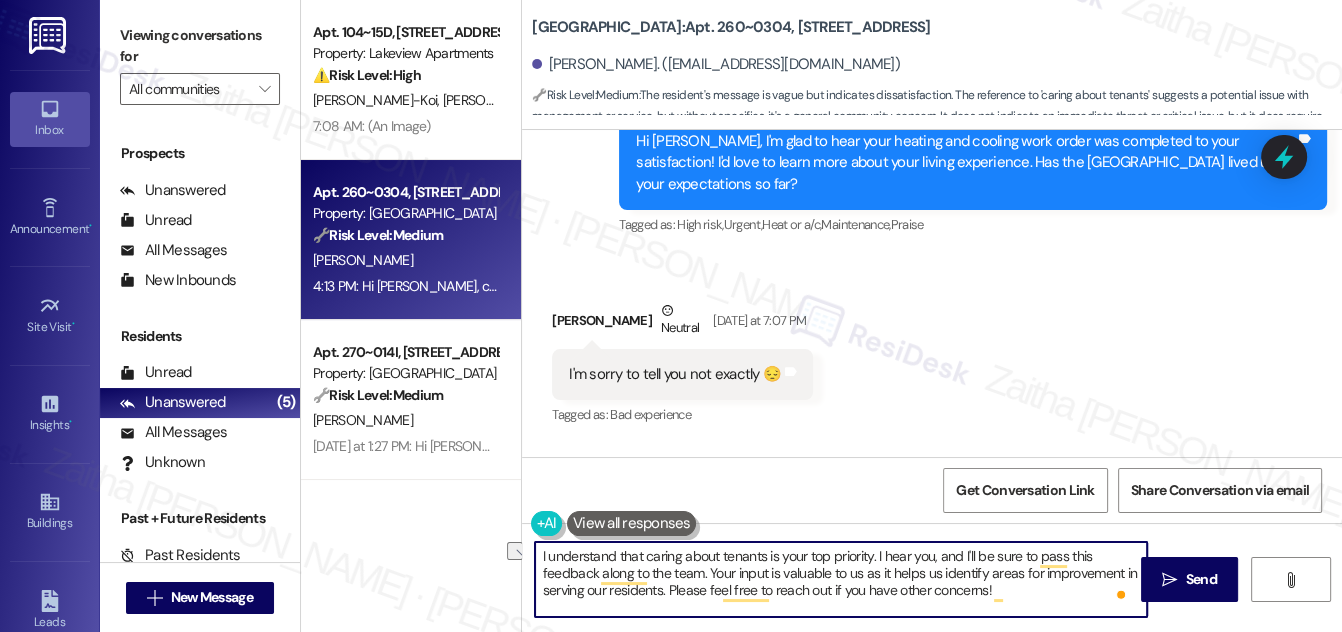 click on "I understand that caring about tenants is your top priority. I hear you, and I'll be sure to pass this feedback along to the team. Your input is valuable to us as it helps us identify areas for improvement in serving our residents. Please feel free to reach out if you have other concerns!" at bounding box center [841, 579] 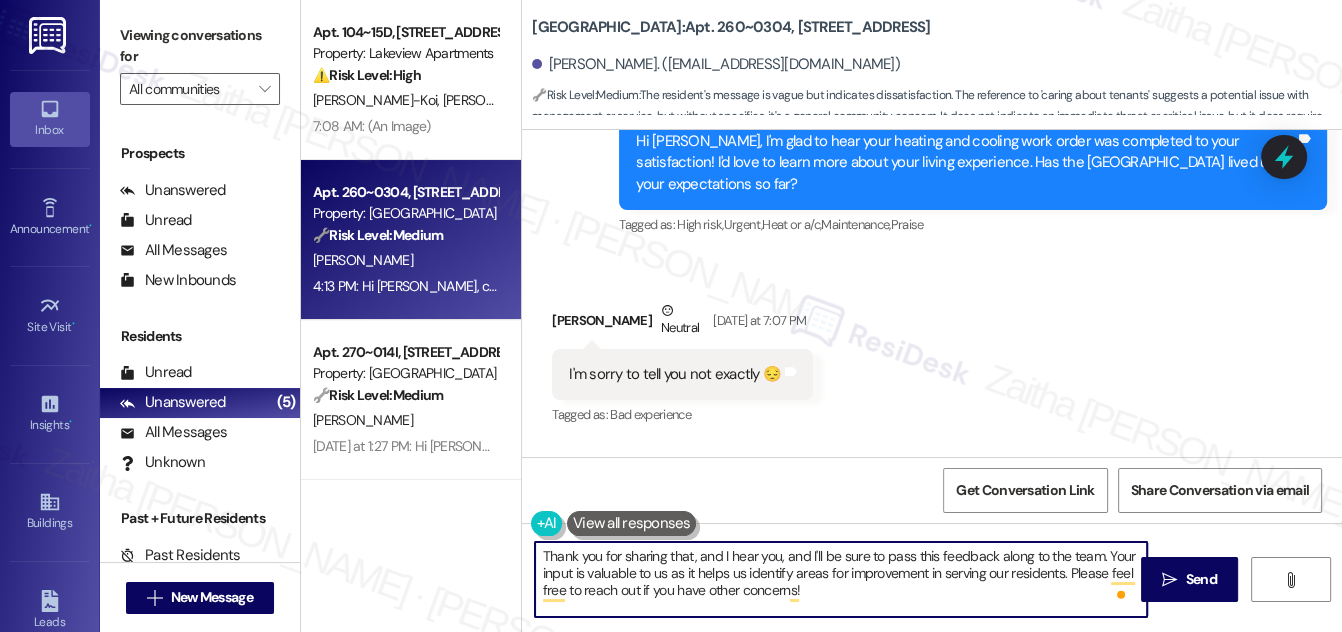 click on "Thank you for sharing that, and I hear you, and I'll be sure to pass this feedback along to the team. Your input is valuable to us as it helps us identify areas for improvement in serving our residents. Please feel free to reach out if you have other concerns!" at bounding box center [841, 579] 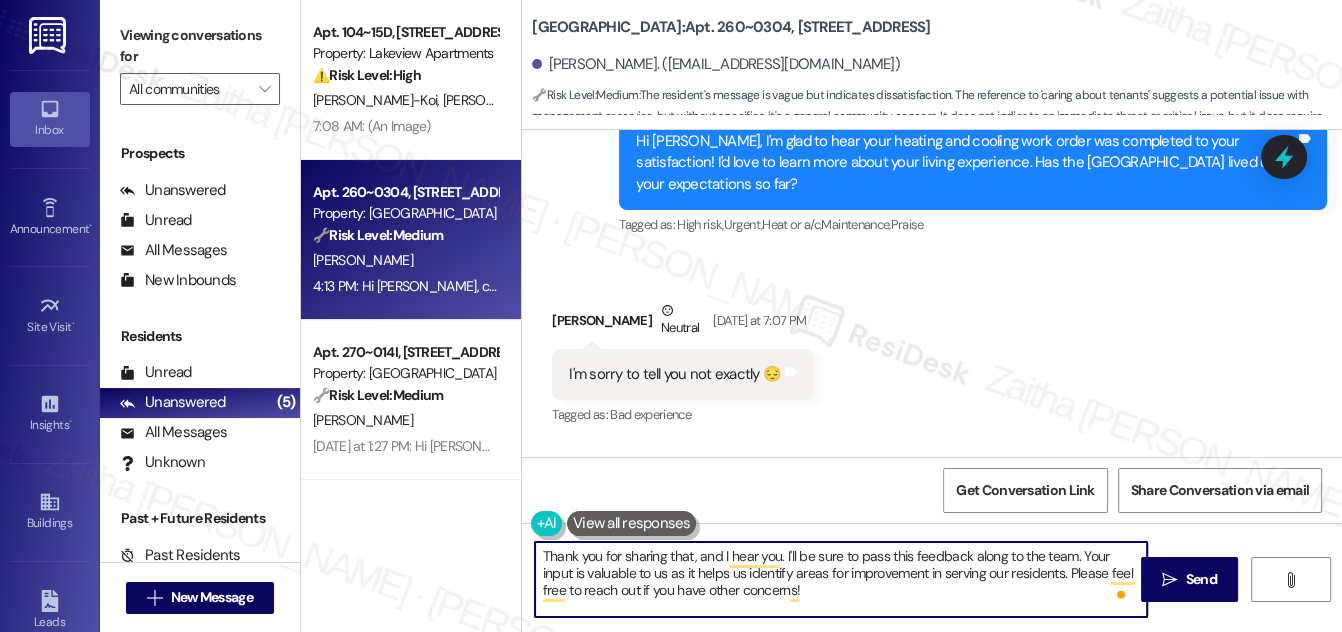 click on "Thank you for sharing that, and I hear you. I'll be sure to pass this feedback along to the team. Your input is valuable to us as it helps us identify areas for improvement in serving our residents. Please feel free to reach out if you have other concerns!" at bounding box center [841, 579] 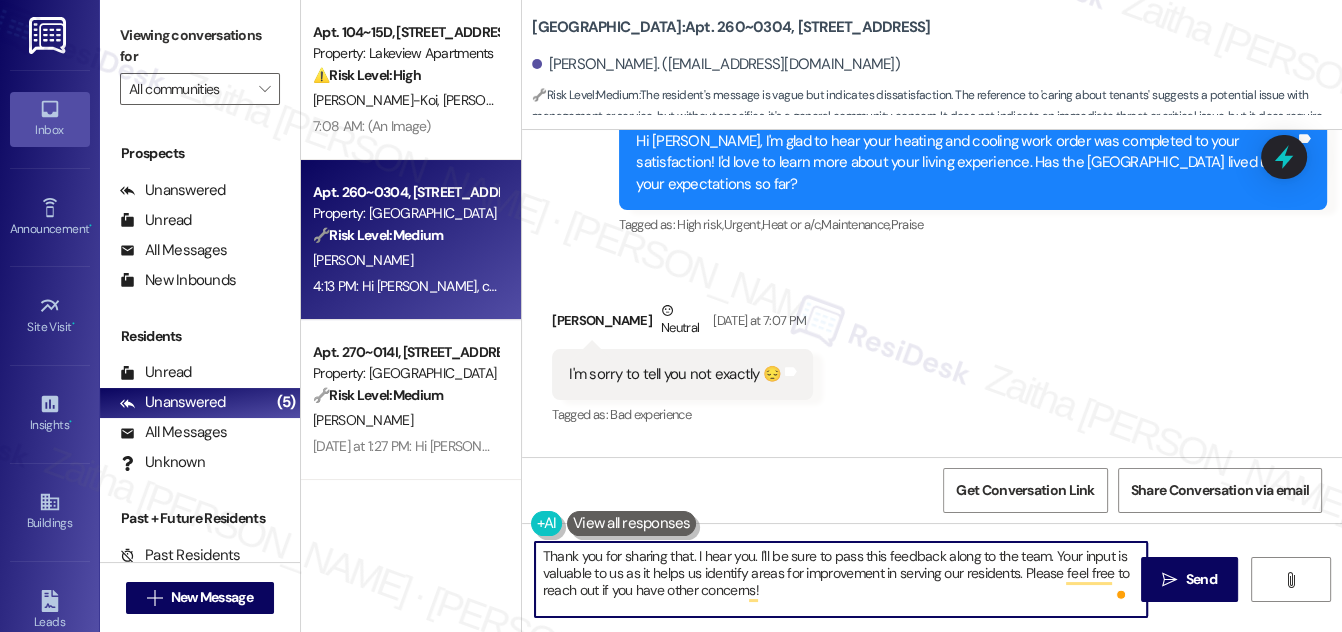 click on "Thank you for sharing that. I hear you. I'll be sure to pass this feedback along to the team. Your input is valuable to us as it helps us identify areas for improvement in serving our residents. Please feel free to reach out if you have other concerns!" at bounding box center [841, 579] 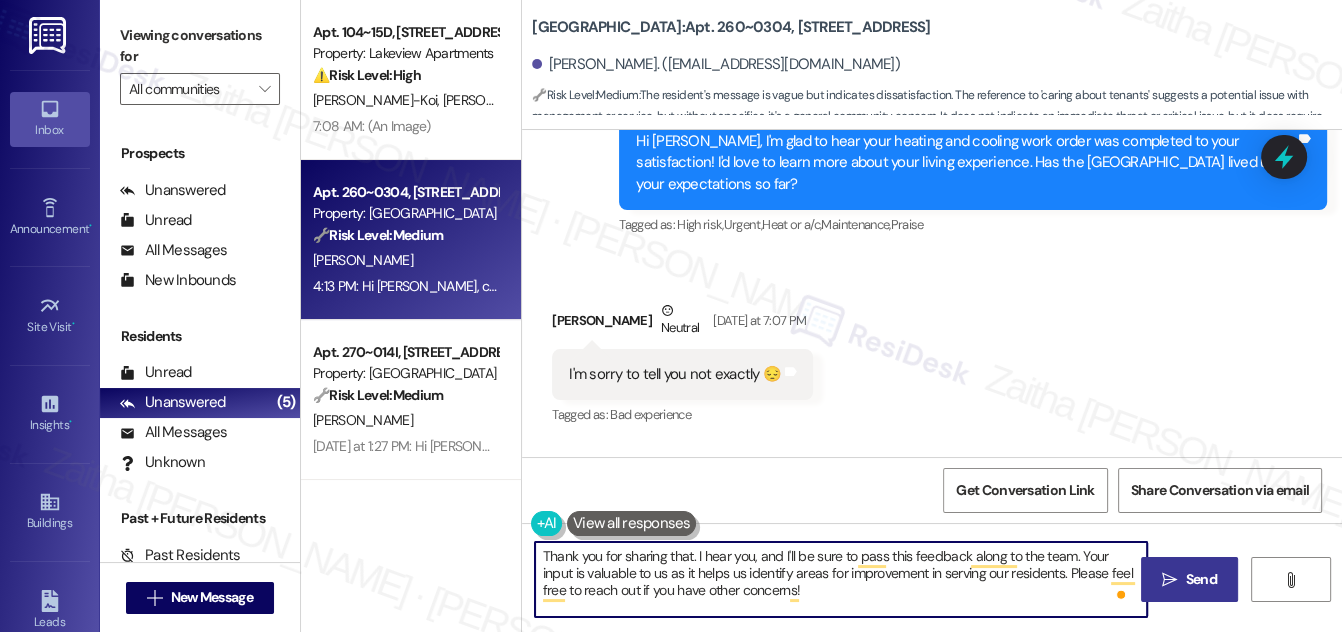 type on "Thank you for sharing that. I hear you, and I'll be sure to pass this feedback along to the team. Your input is valuable to us as it helps us identify areas for improvement in serving our residents. Please feel free to reach out if you have other concerns!" 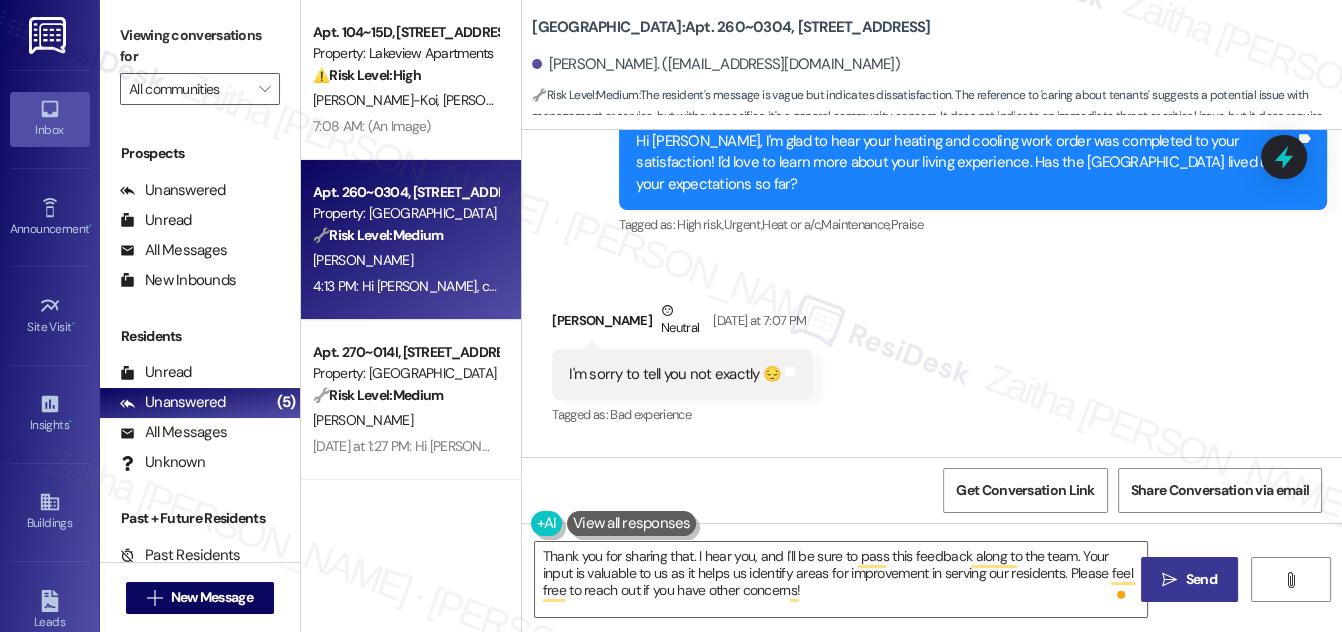 drag, startPoint x: 1202, startPoint y: 578, endPoint x: 1181, endPoint y: 568, distance: 23.259407 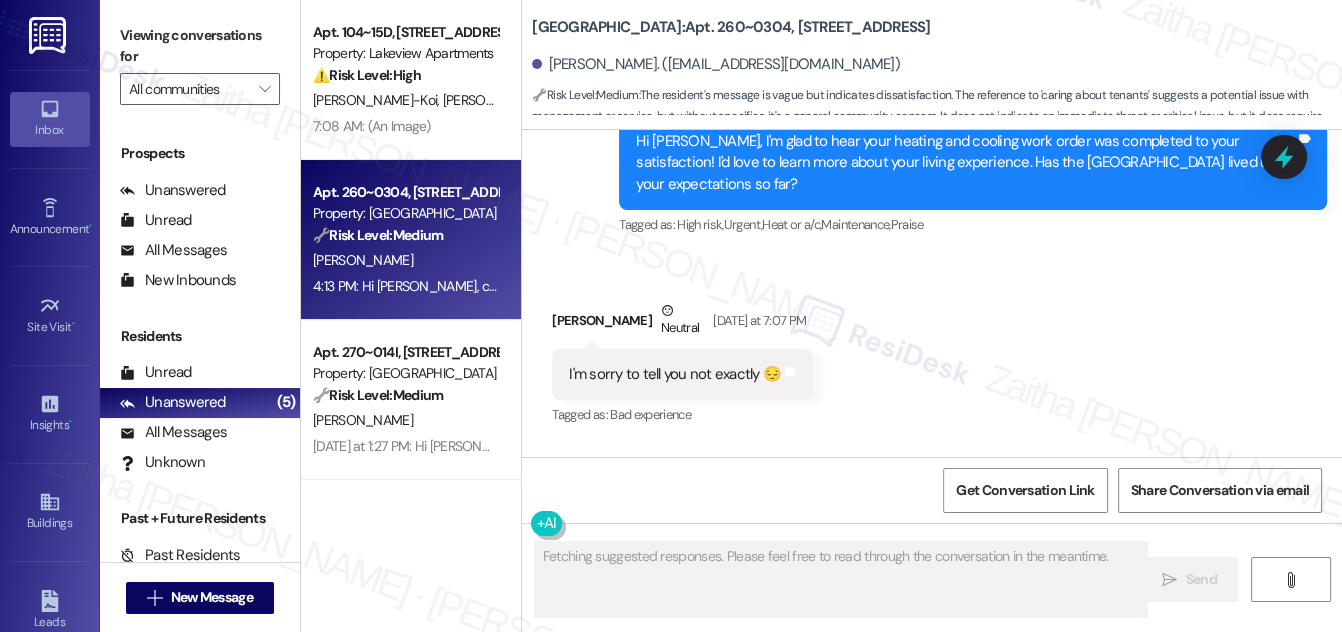 scroll, scrollTop: 21677, scrollLeft: 0, axis: vertical 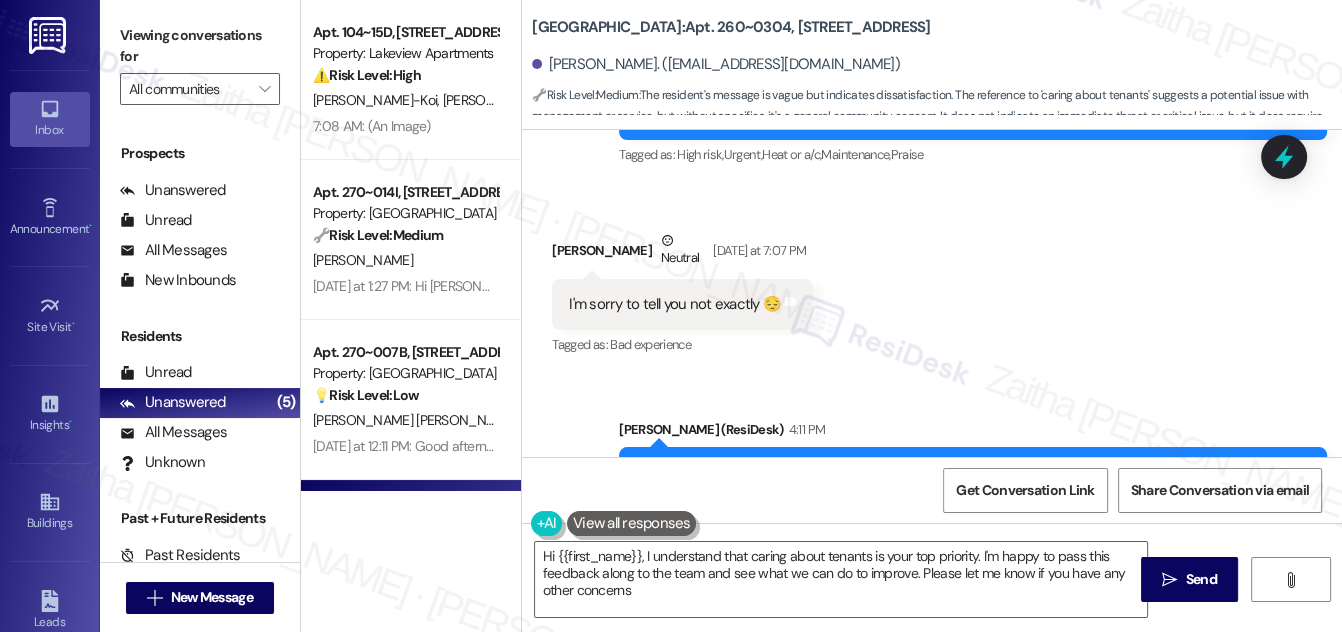 type on "Hi {{first_name}}, I understand that caring about tenants is your top priority. I'm happy to pass this feedback along to the team and see what we can do to improve. Please let me know if you have any other concerns!" 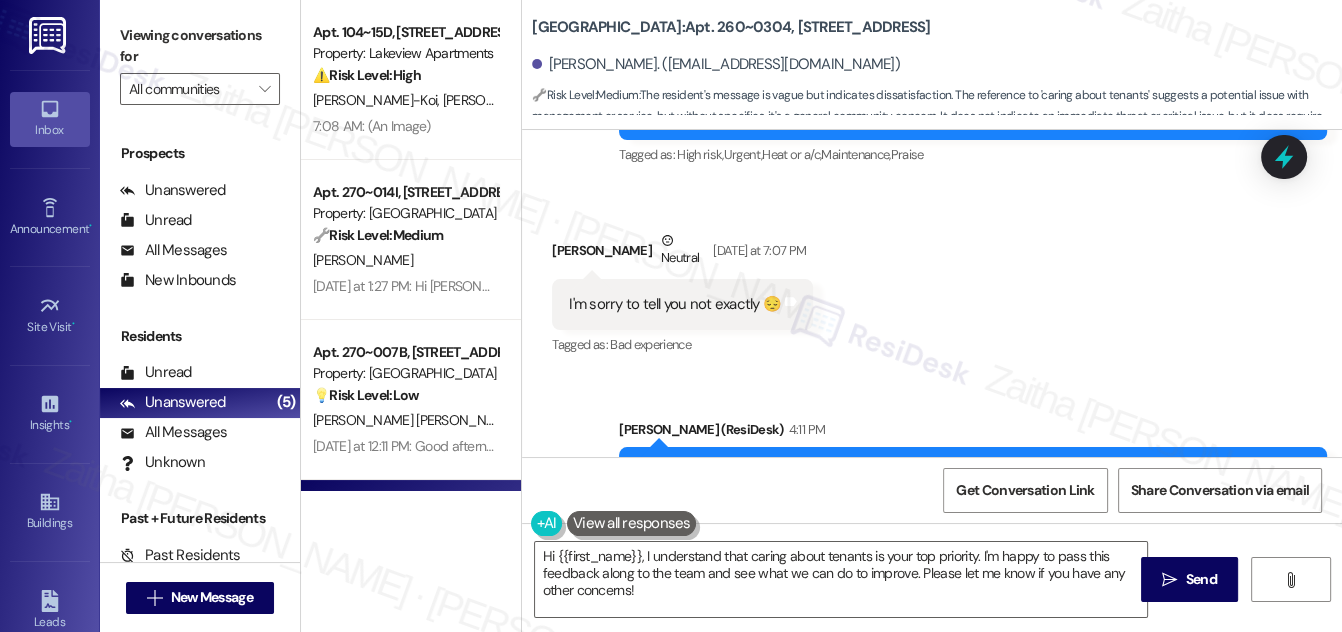 scroll, scrollTop: 21858, scrollLeft: 0, axis: vertical 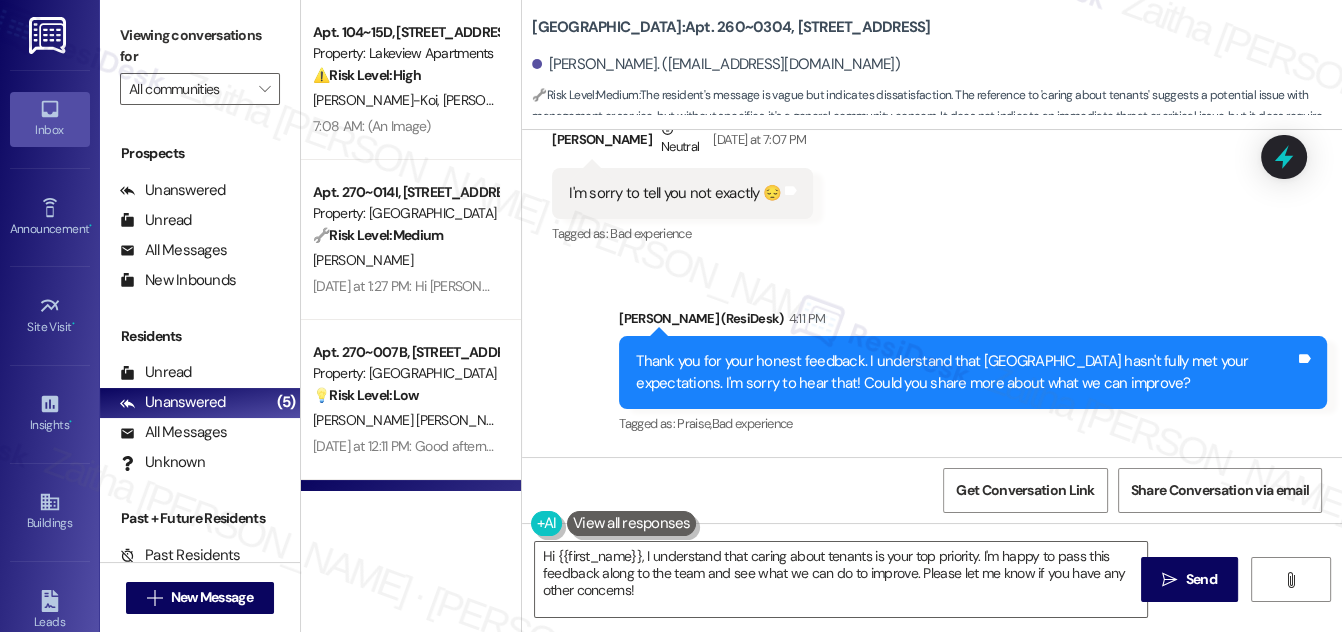 click on "Received via SMS [PERSON_NAME] 4:13 PM Hi [PERSON_NAME], caring about tenants I # one.if it happens then we can talk about what else.  Tags and notes Tagged as:   Praise Click to highlight conversations about Praise" at bounding box center (932, 538) 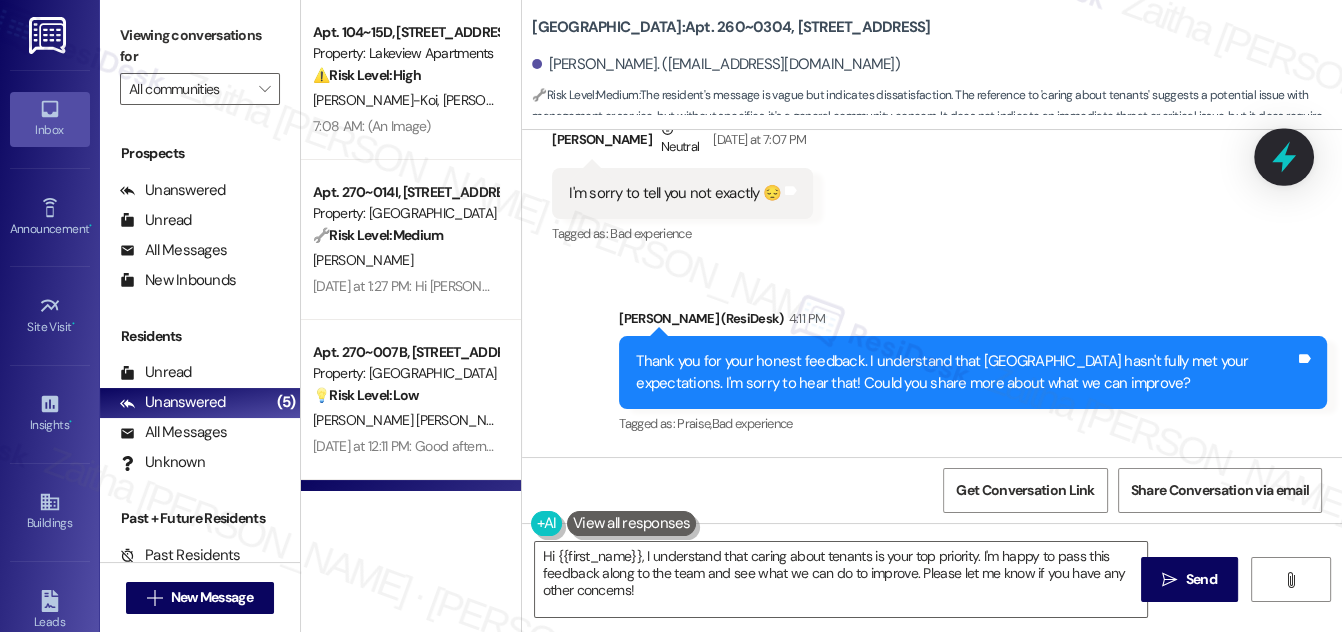 drag, startPoint x: 1317, startPoint y: 167, endPoint x: 1289, endPoint y: 162, distance: 28.442924 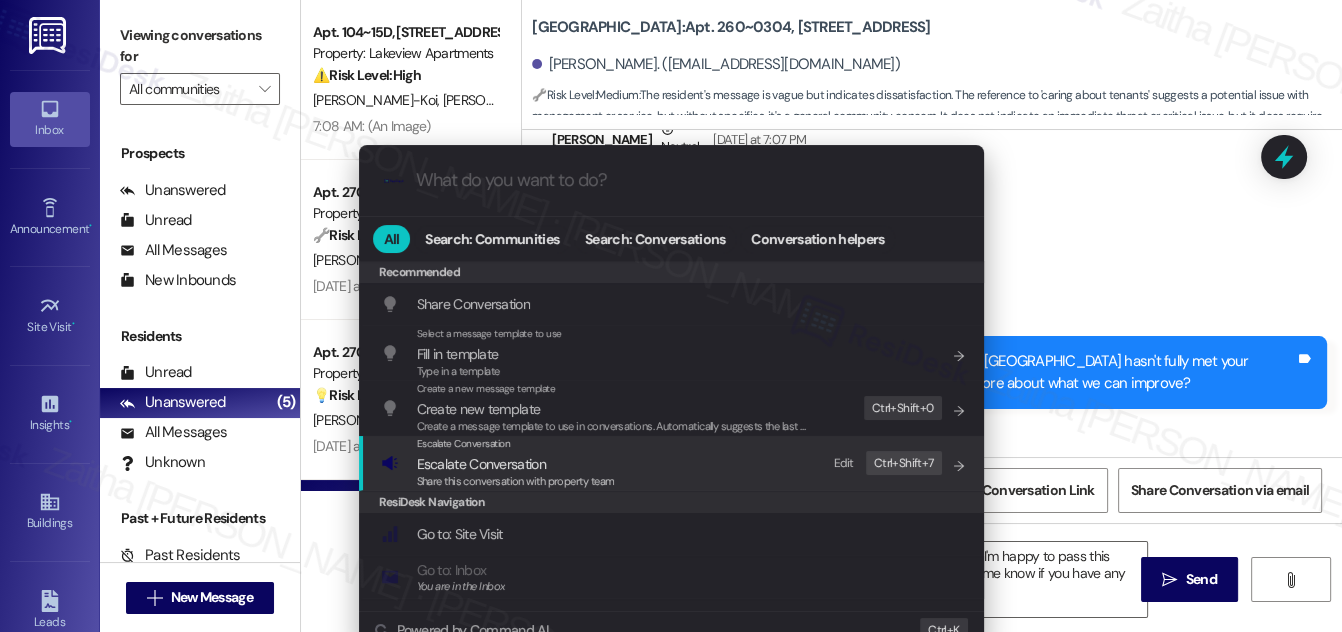click on "Escalate Conversation" at bounding box center [481, 464] 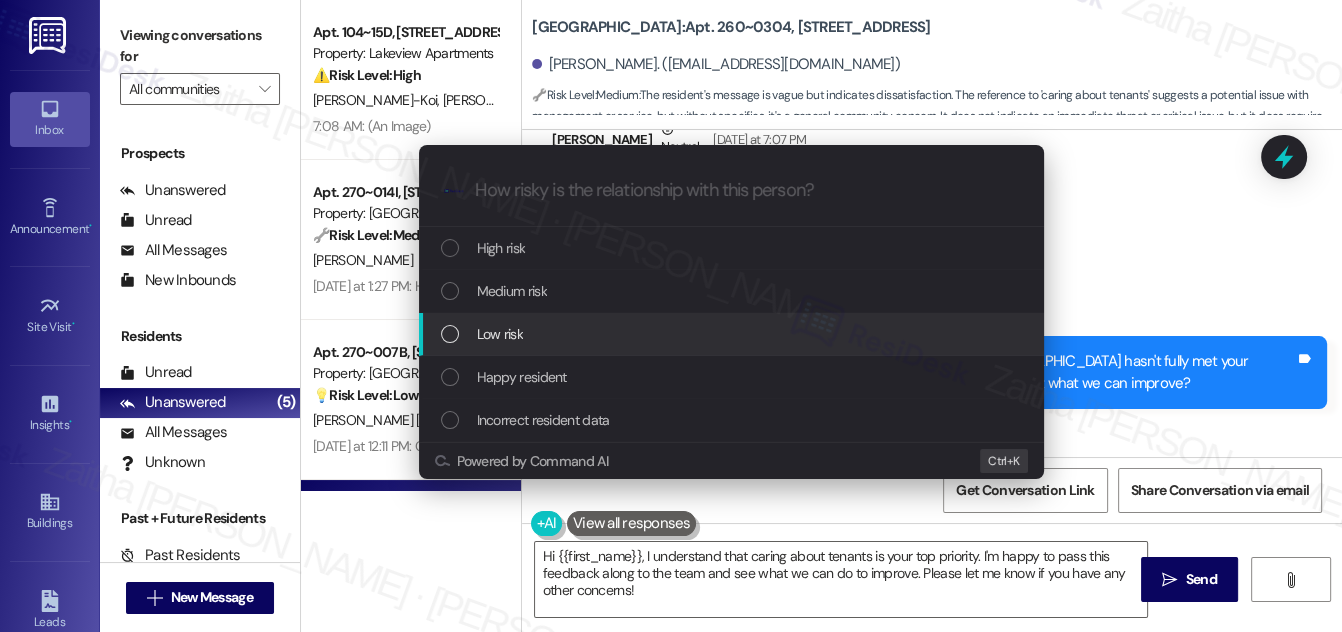 click on "Low risk" at bounding box center [733, 334] 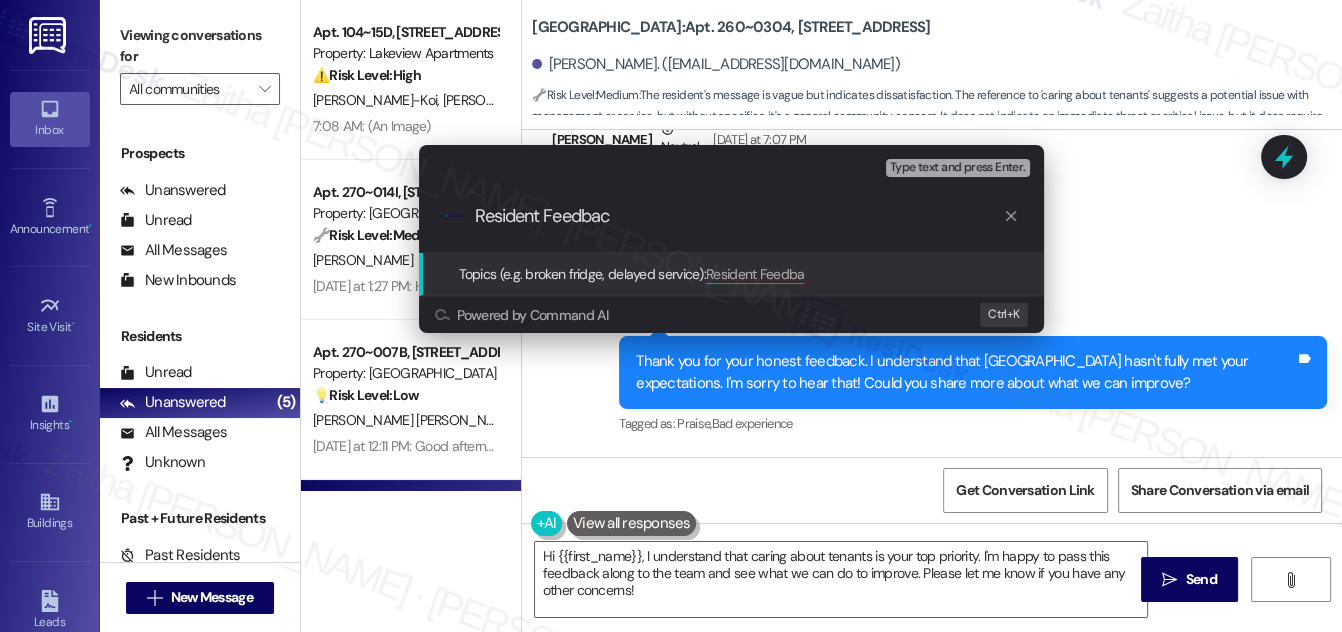 type on "Resident Feedback" 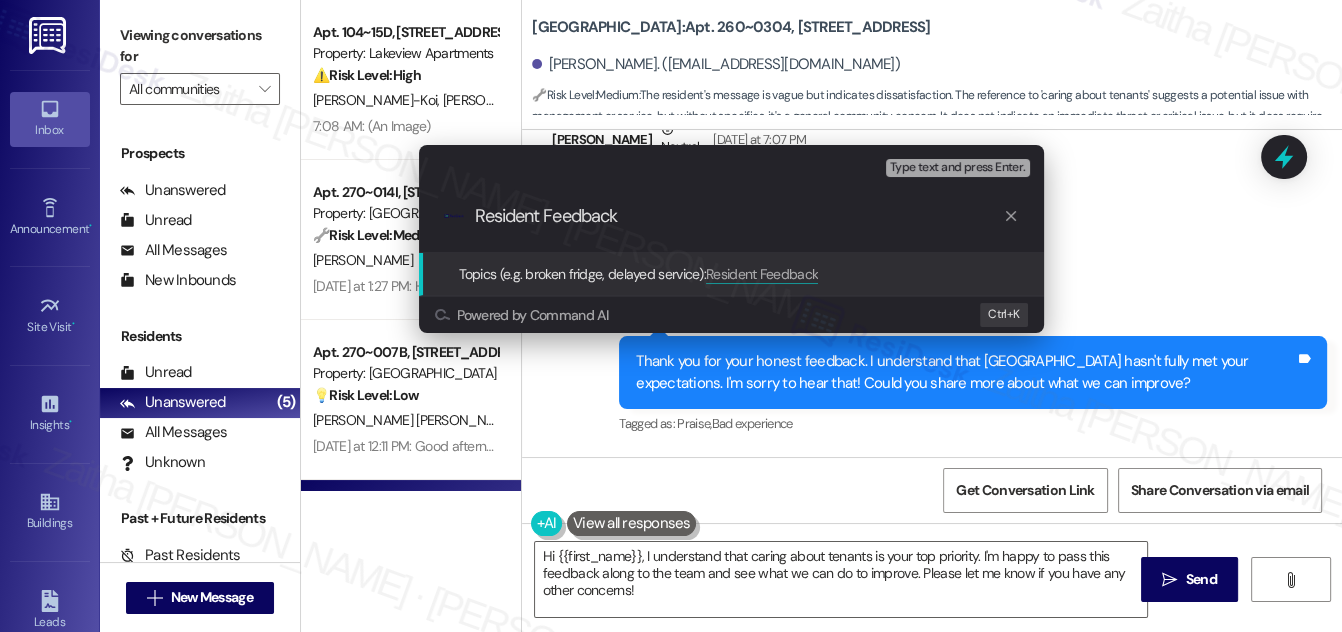 type 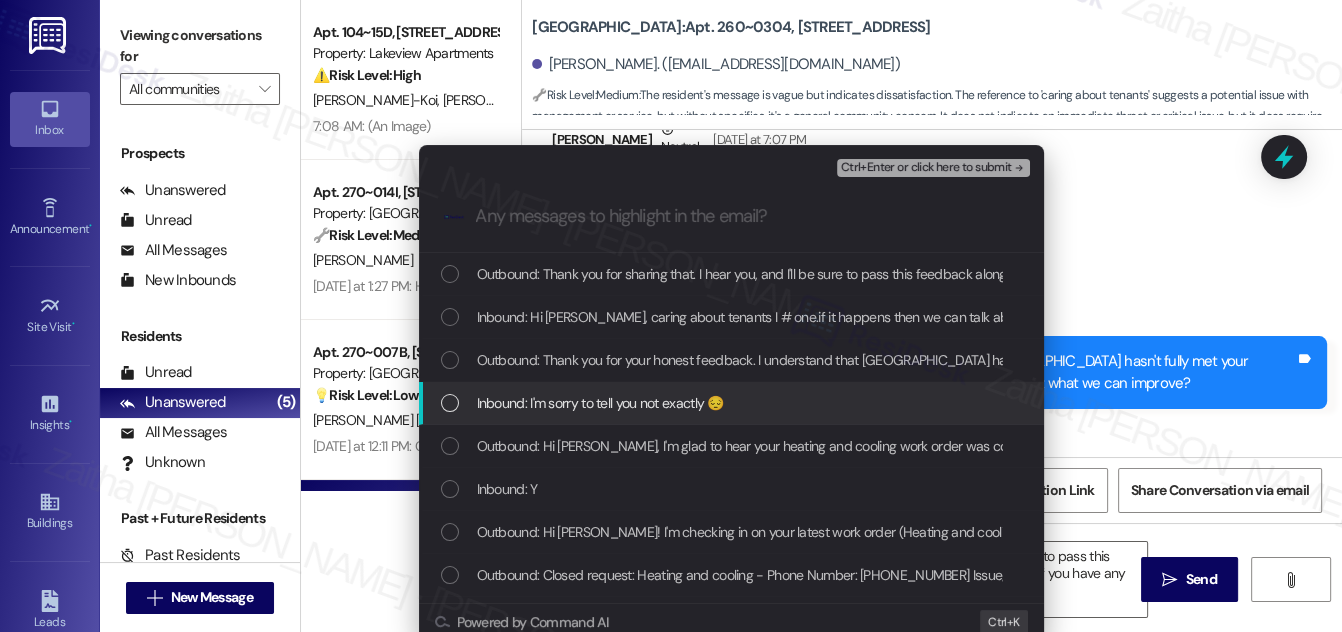 click on "Inbound: I'm sorry to tell you not exactly 😔" at bounding box center (733, 403) 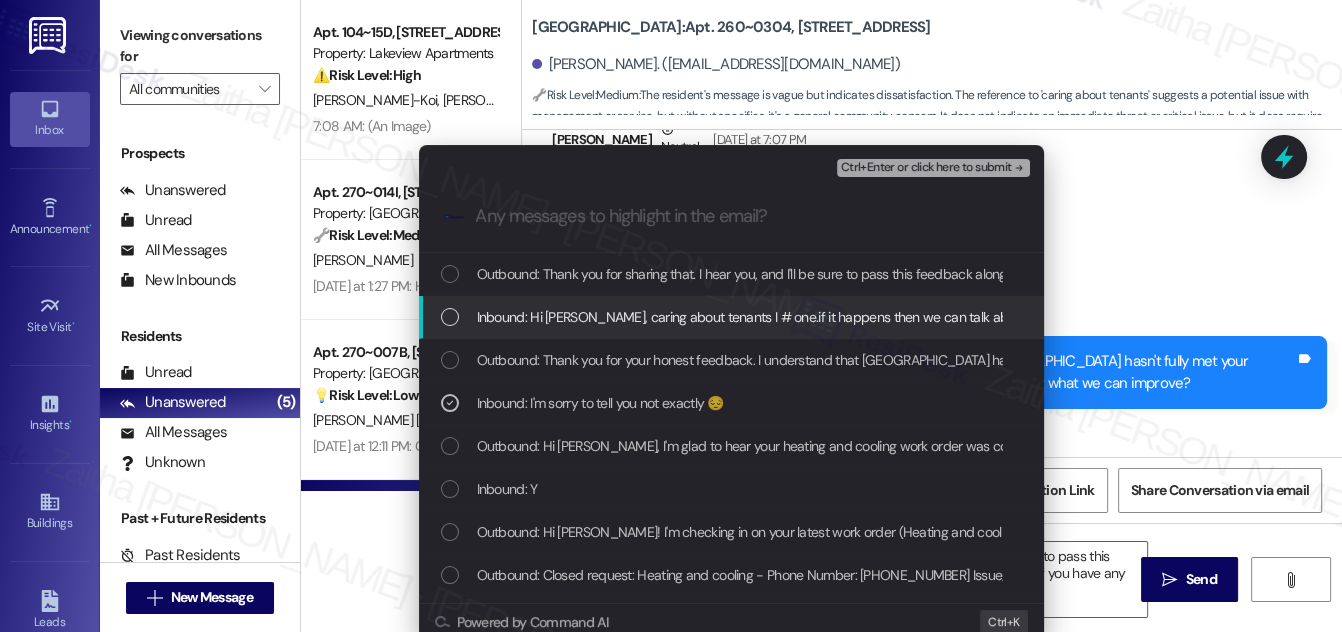 click at bounding box center (450, 317) 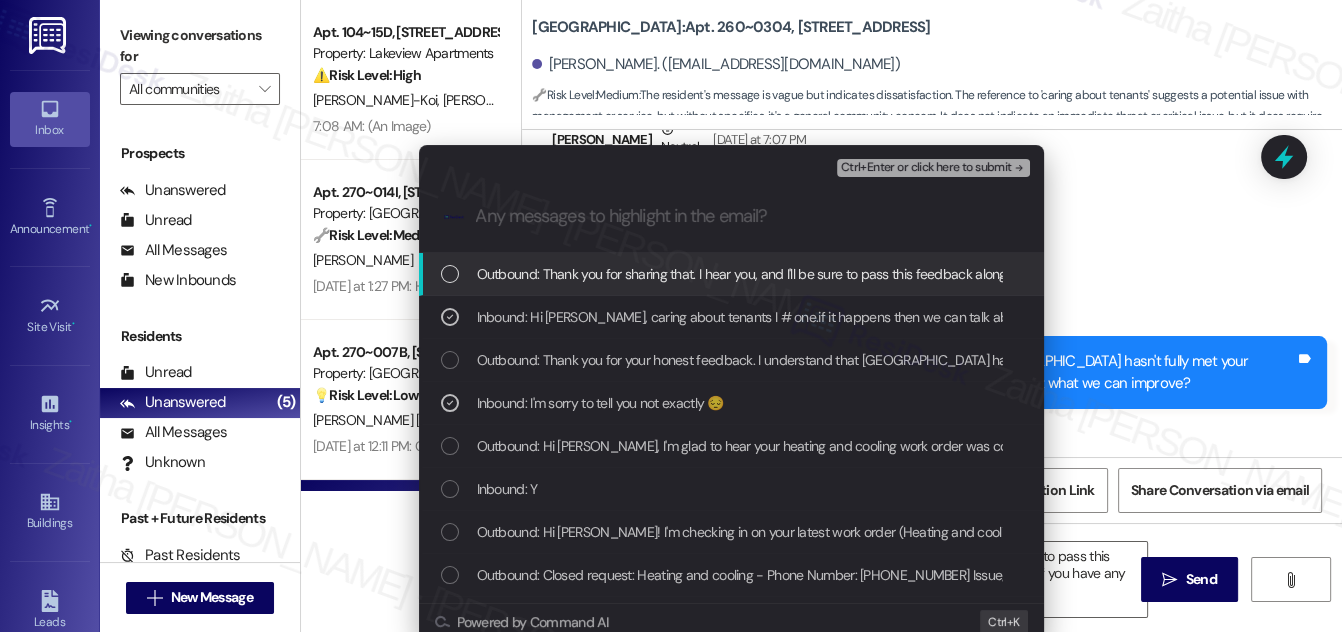 click on "Ctrl+Enter or click here to submit" at bounding box center [926, 168] 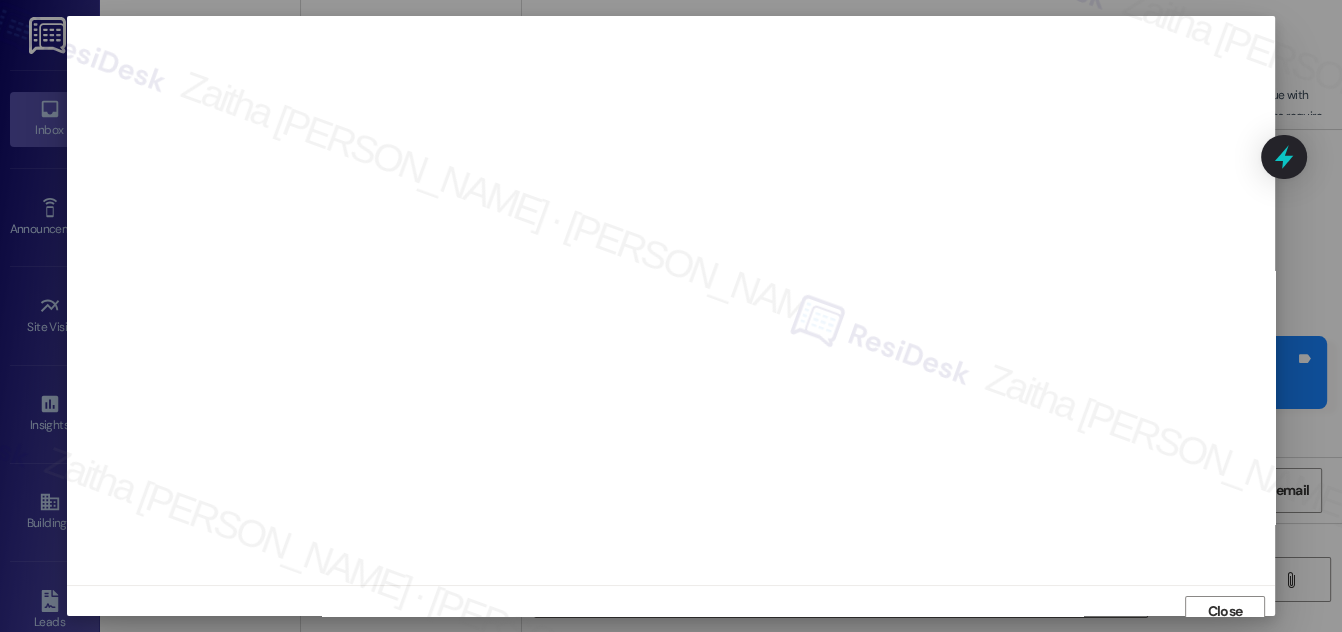 scroll, scrollTop: 11, scrollLeft: 0, axis: vertical 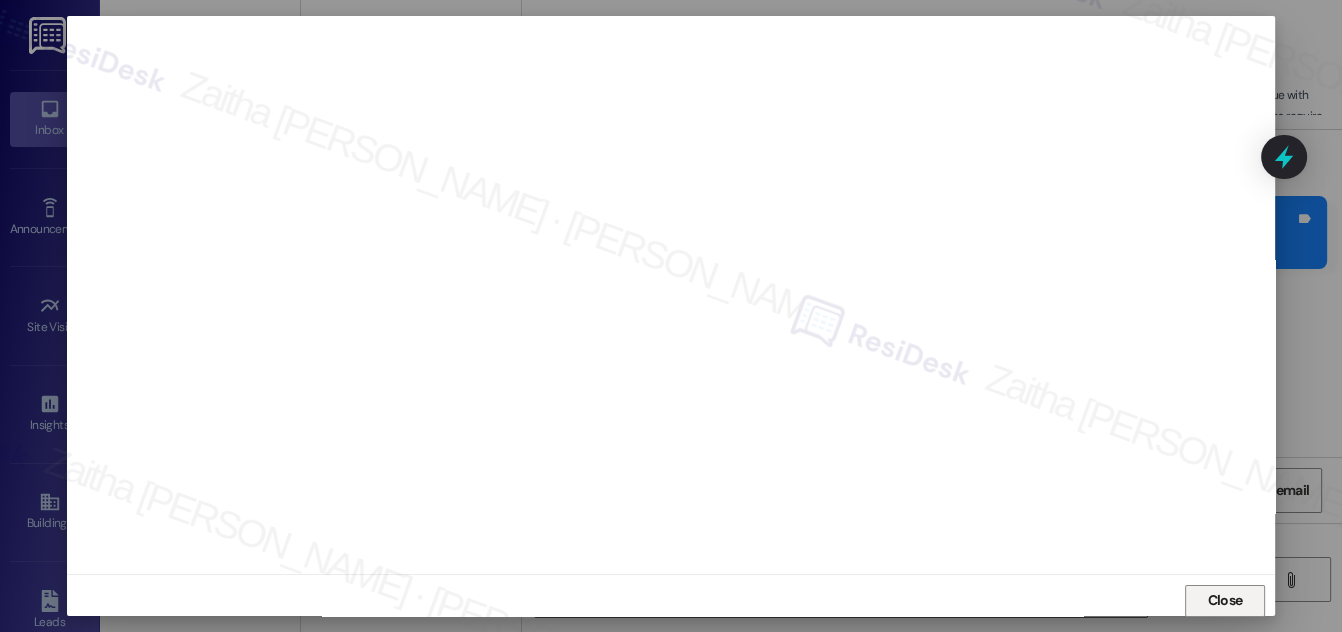 click on "Close" at bounding box center [1225, 601] 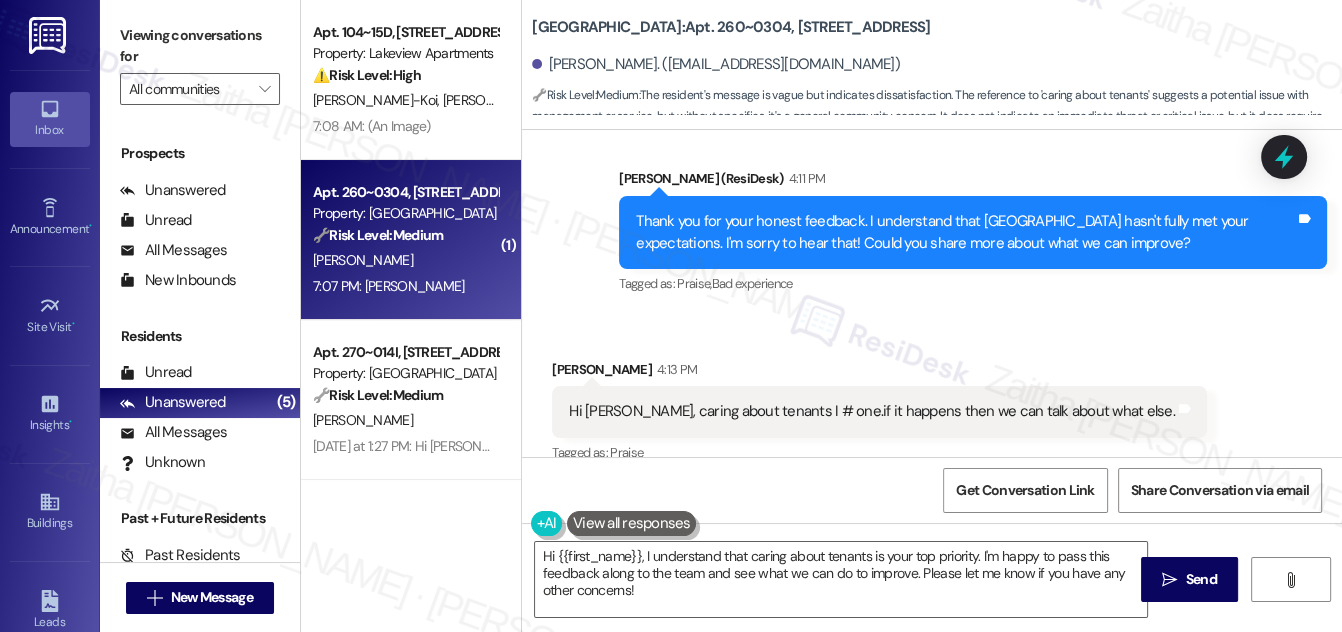 scroll, scrollTop: 21999, scrollLeft: 0, axis: vertical 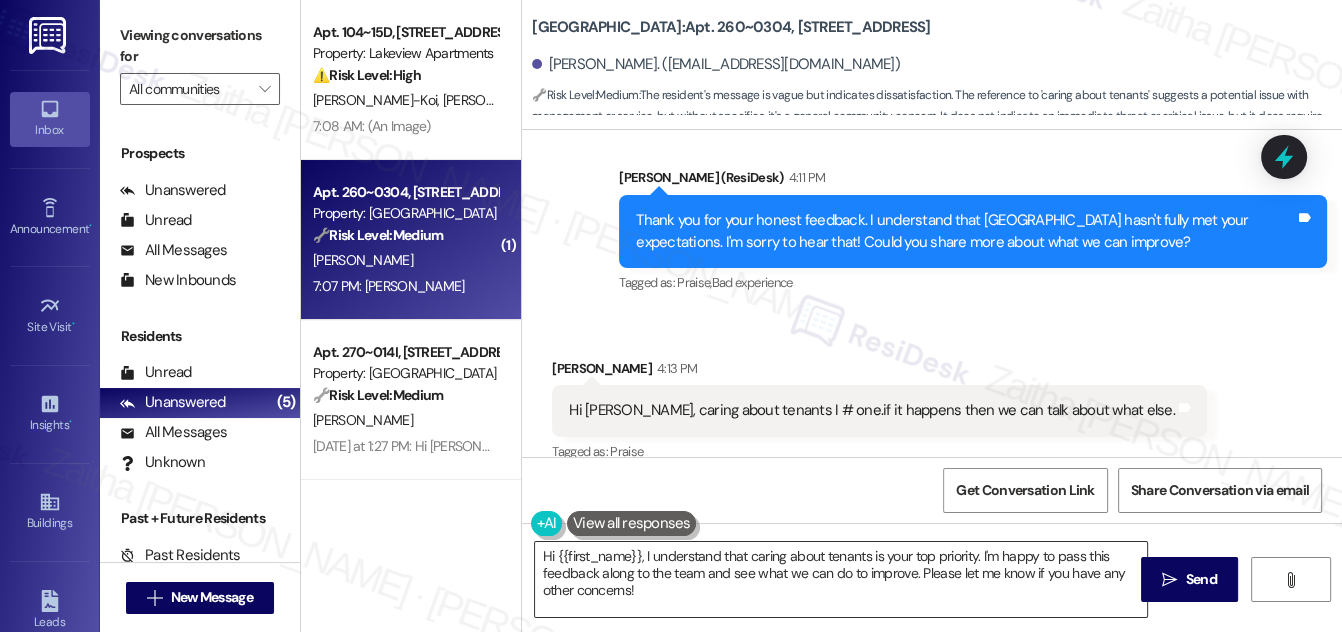 click on "Hi {{first_name}}, I understand that caring about tenants is your top priority. I'm happy to pass this feedback along to the team and see what we can do to improve. Please let me know if you have any other concerns!" at bounding box center (841, 579) 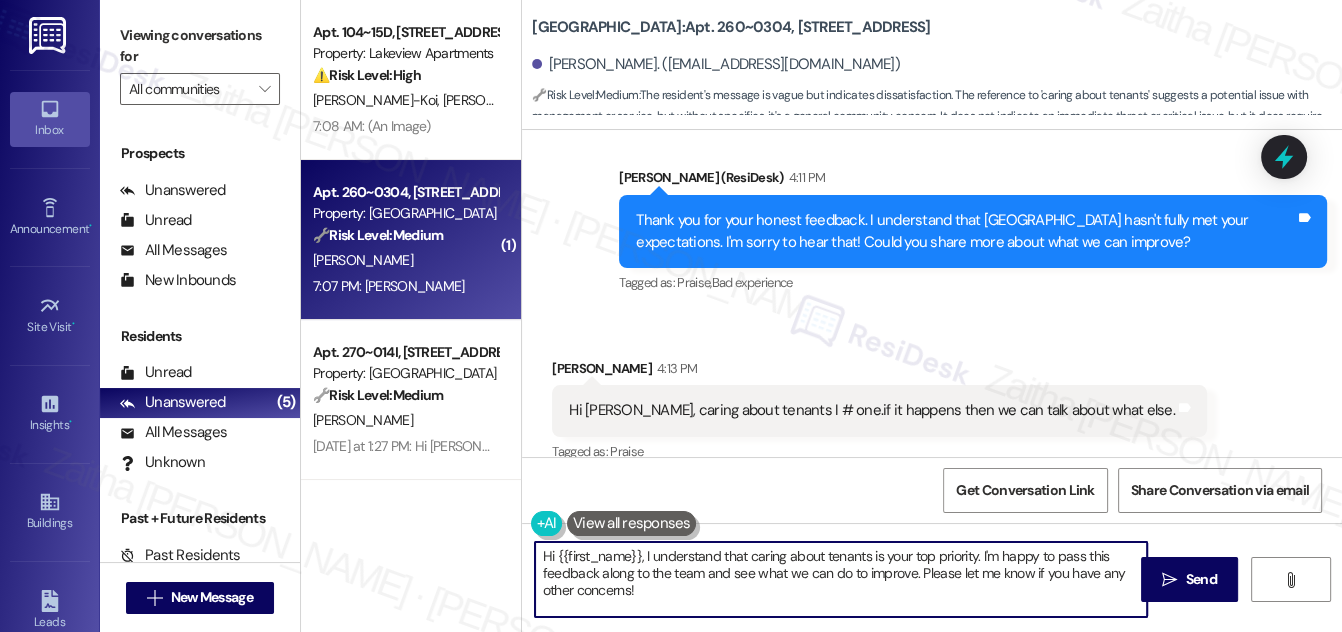 click on "Hi {{first_name}}, I understand that caring about tenants is your top priority. I'm happy to pass this feedback along to the team and see what we can do to improve. Please let me know if you have any other concerns!" at bounding box center (841, 579) 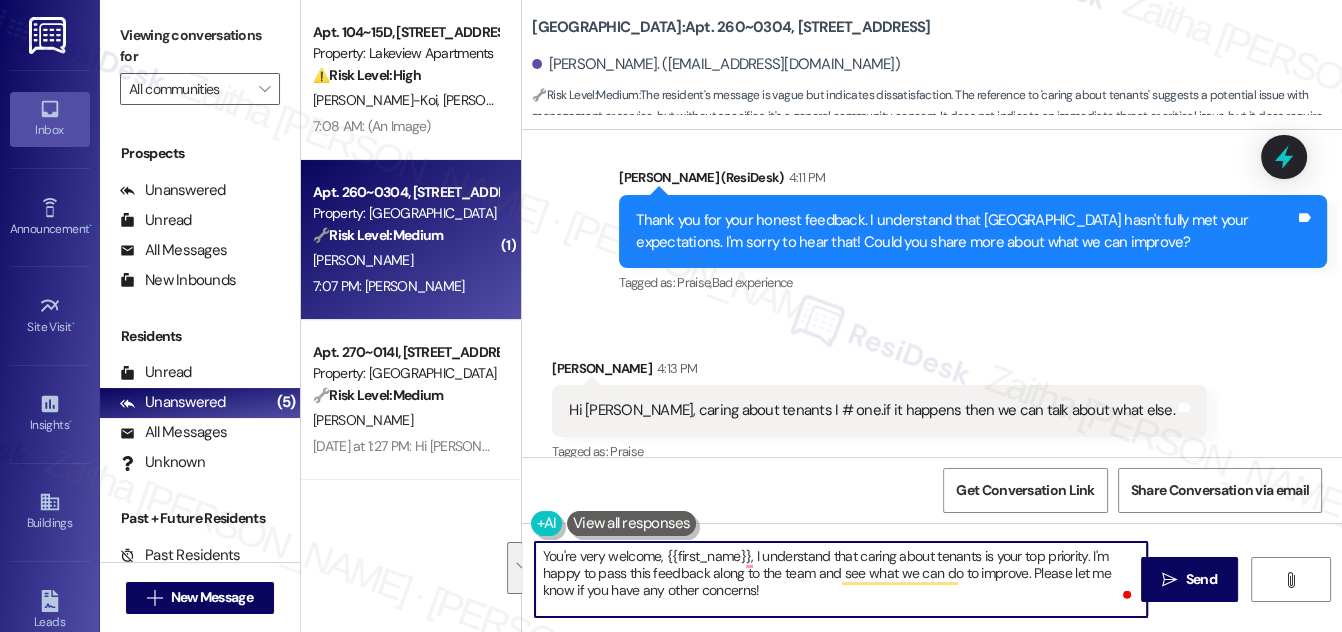 drag, startPoint x: 747, startPoint y: 557, endPoint x: 756, endPoint y: 586, distance: 30.364452 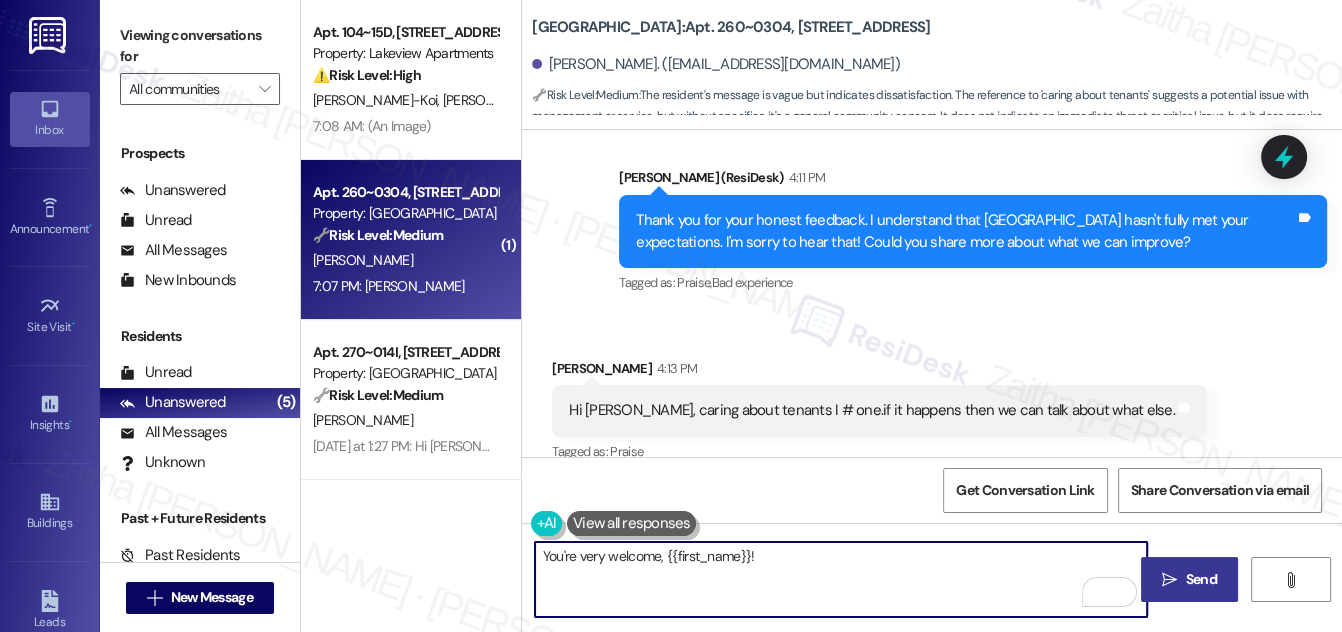 type on "You're very welcome, {{first_name}}!" 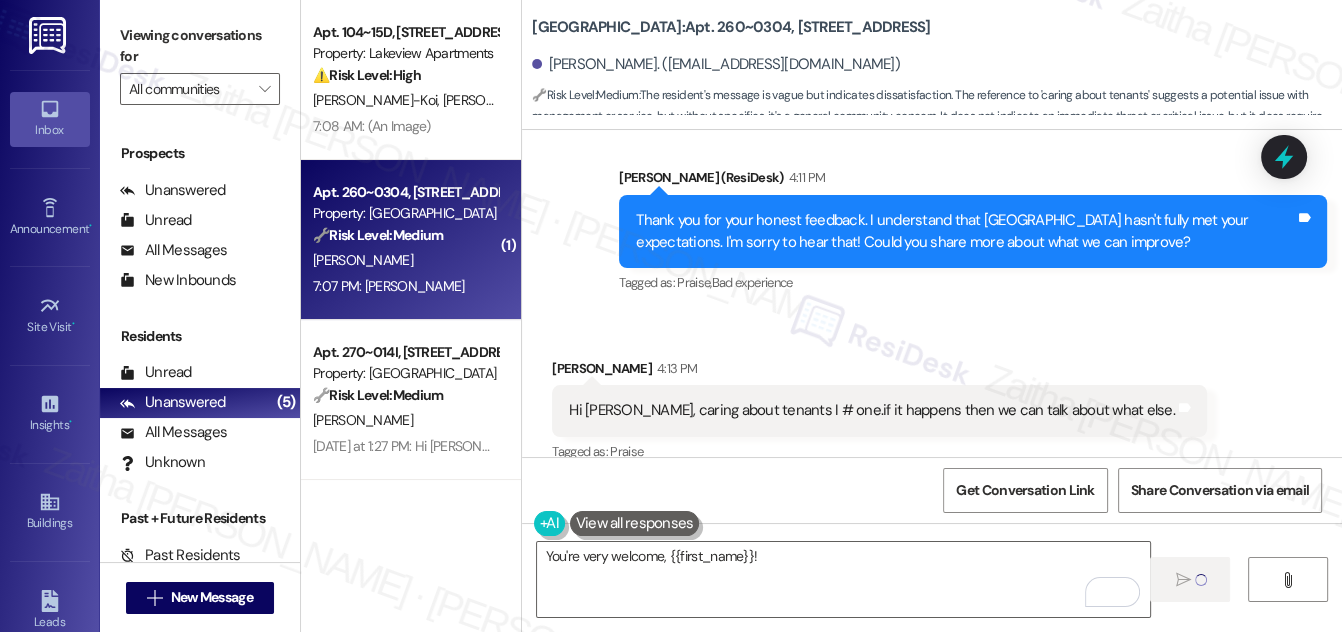 type 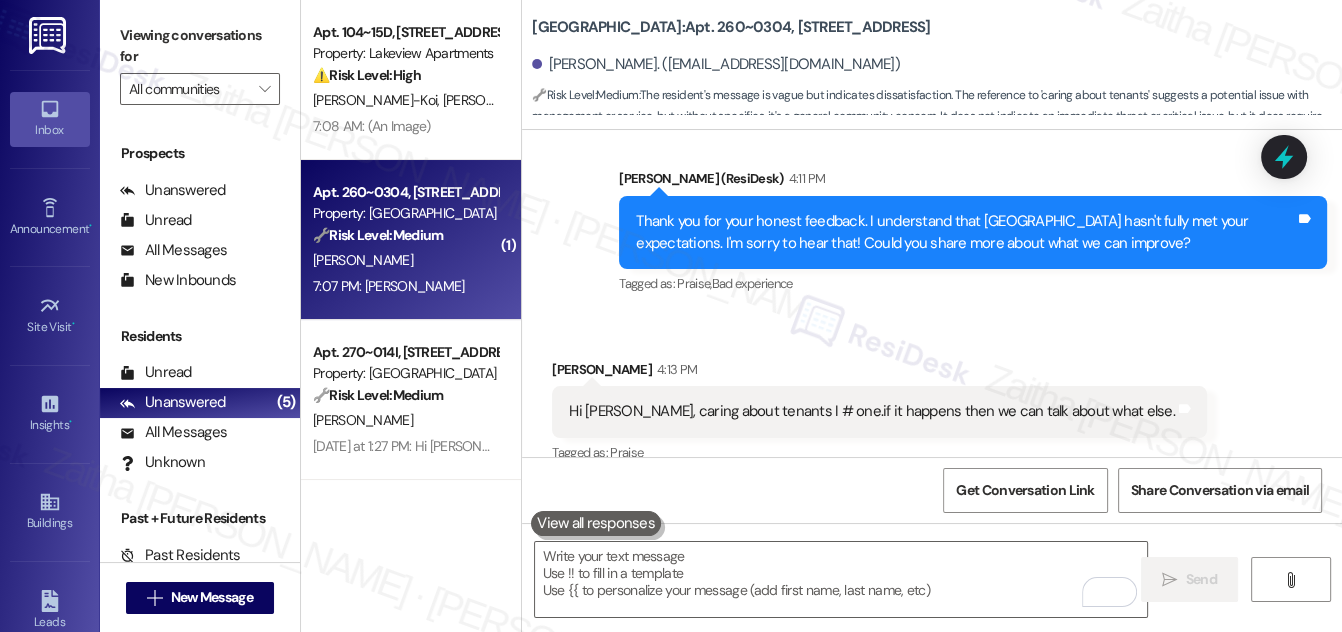 scroll, scrollTop: 22138, scrollLeft: 0, axis: vertical 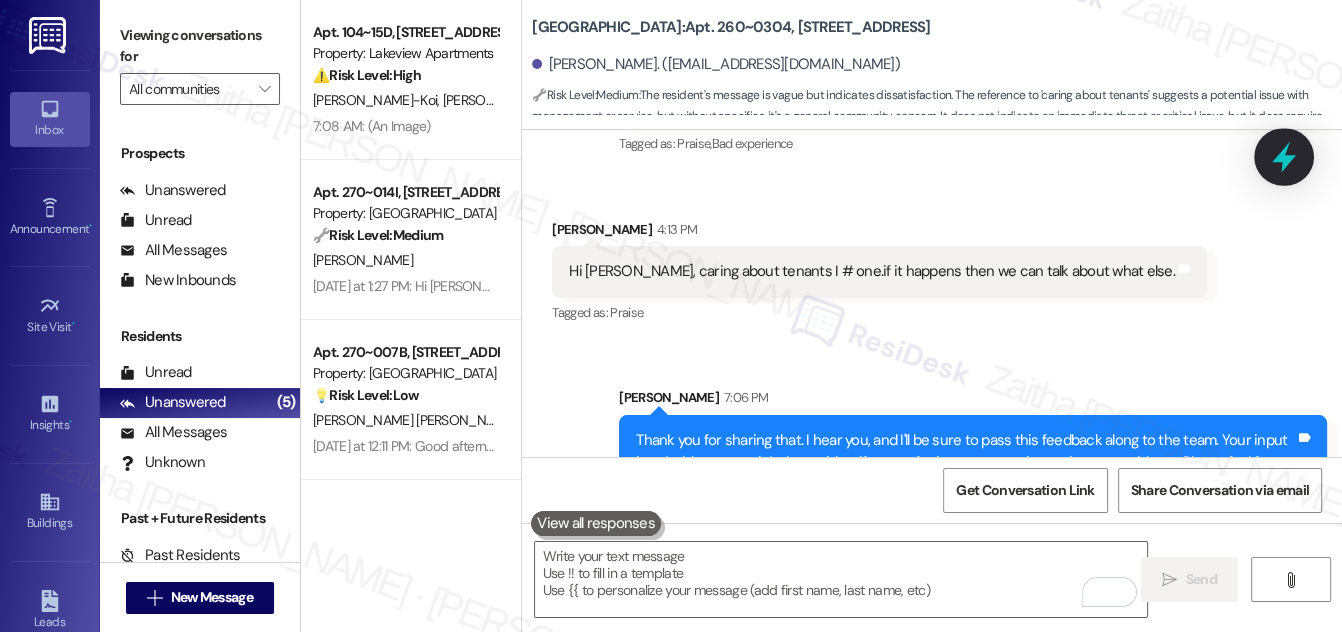 click 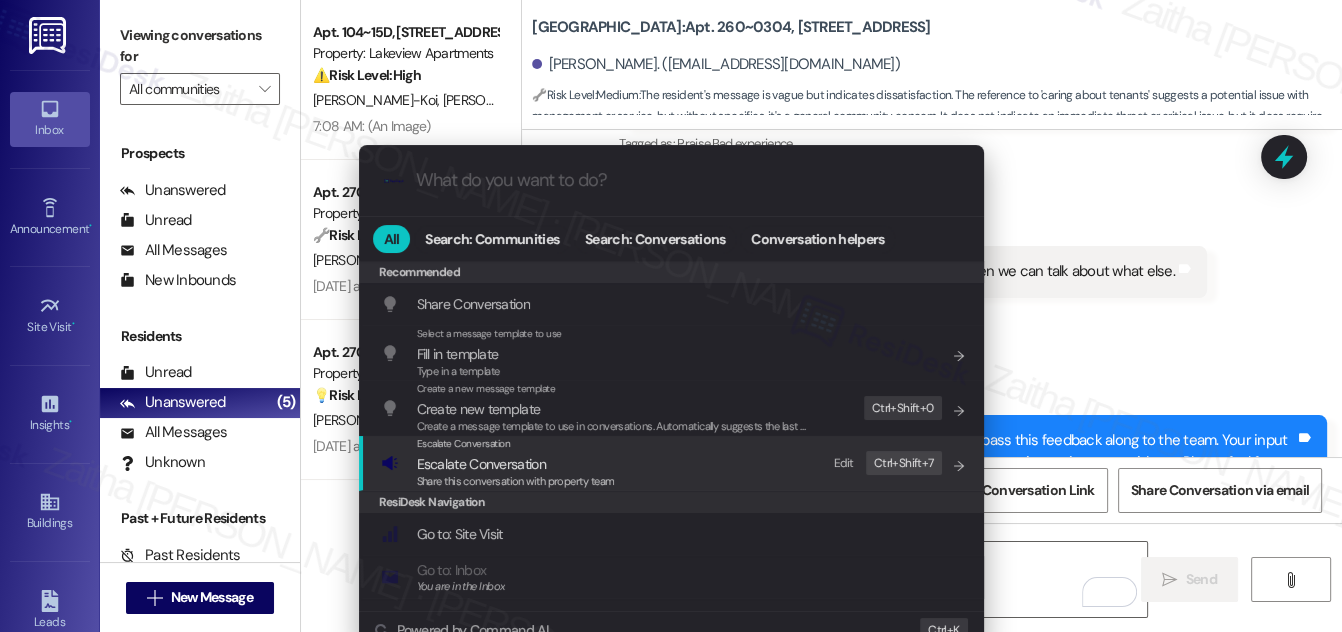 click on "Escalate Conversation" at bounding box center [481, 464] 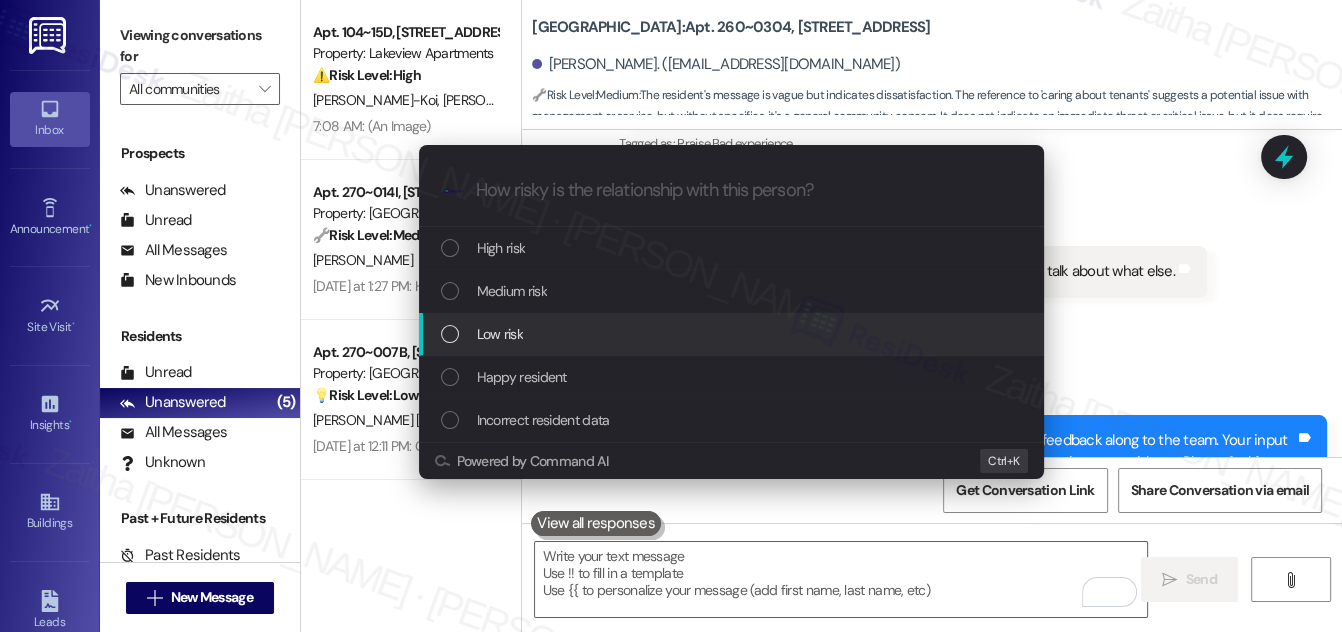 click on "Low risk" at bounding box center [733, 334] 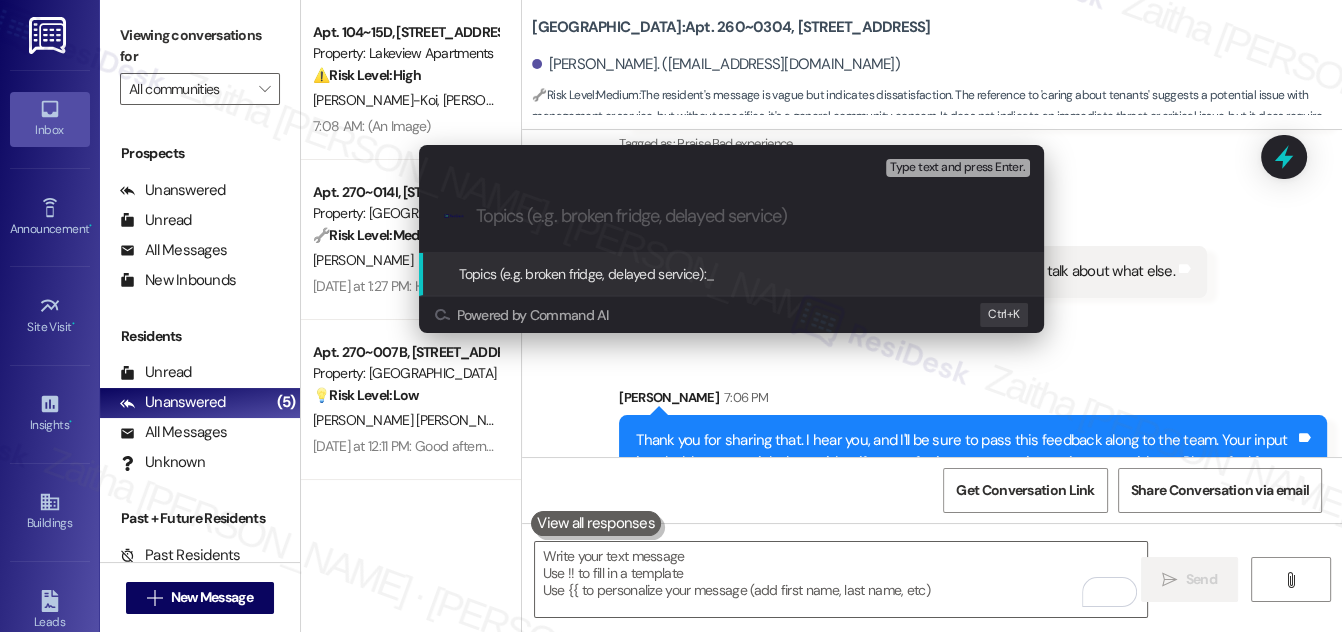 paste on "Resident Feedback" 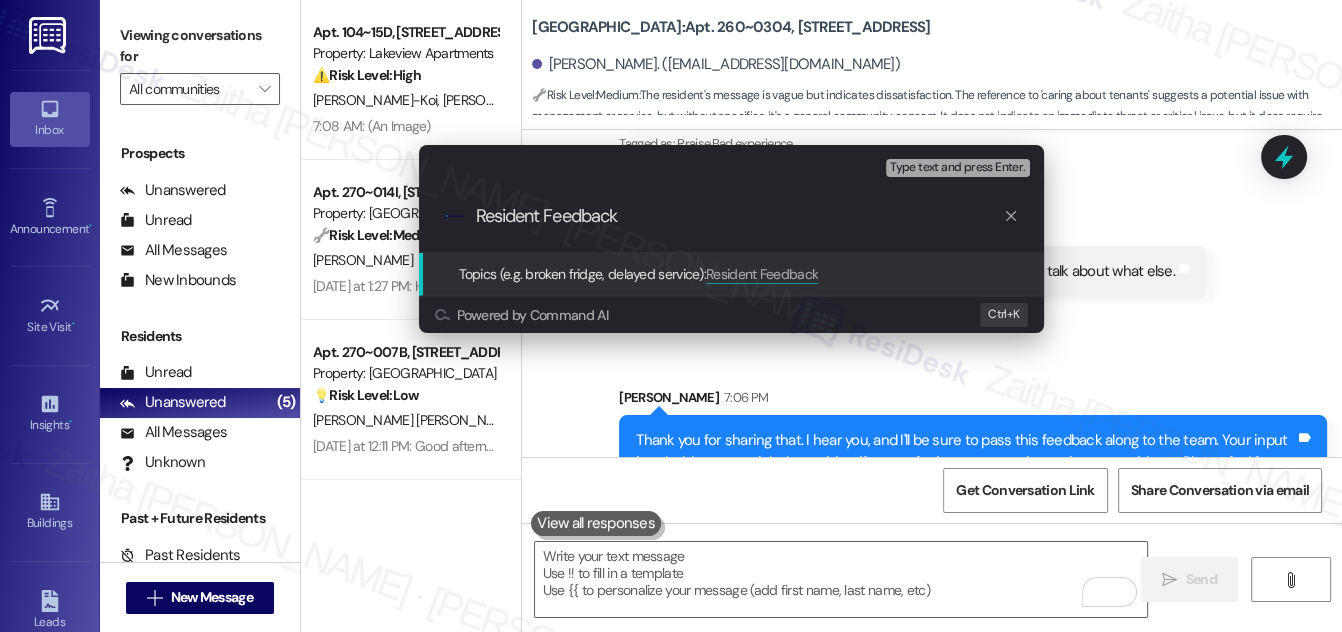 type 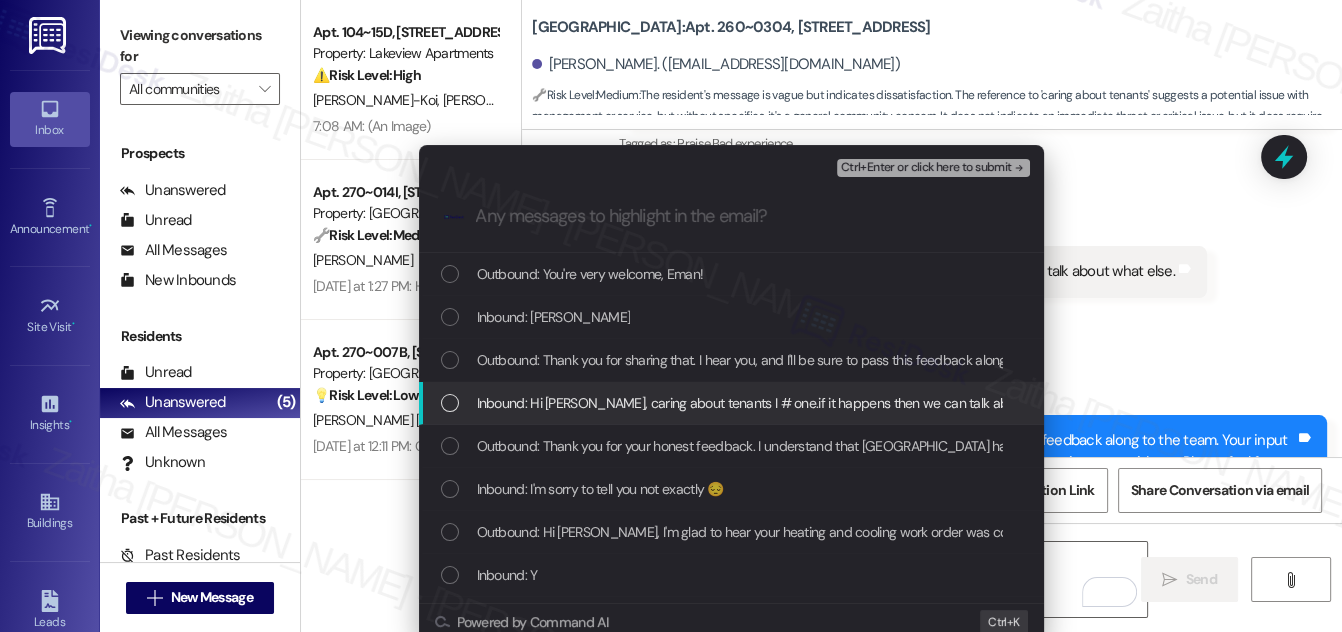 click at bounding box center [450, 403] 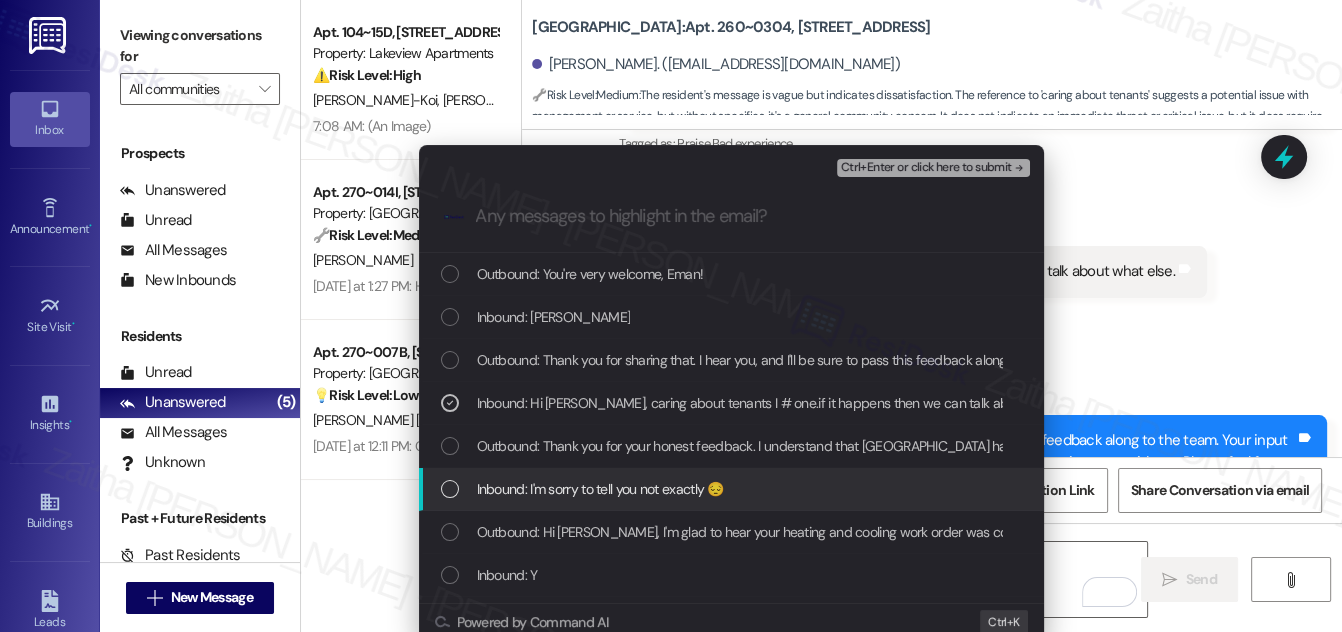 click at bounding box center (450, 489) 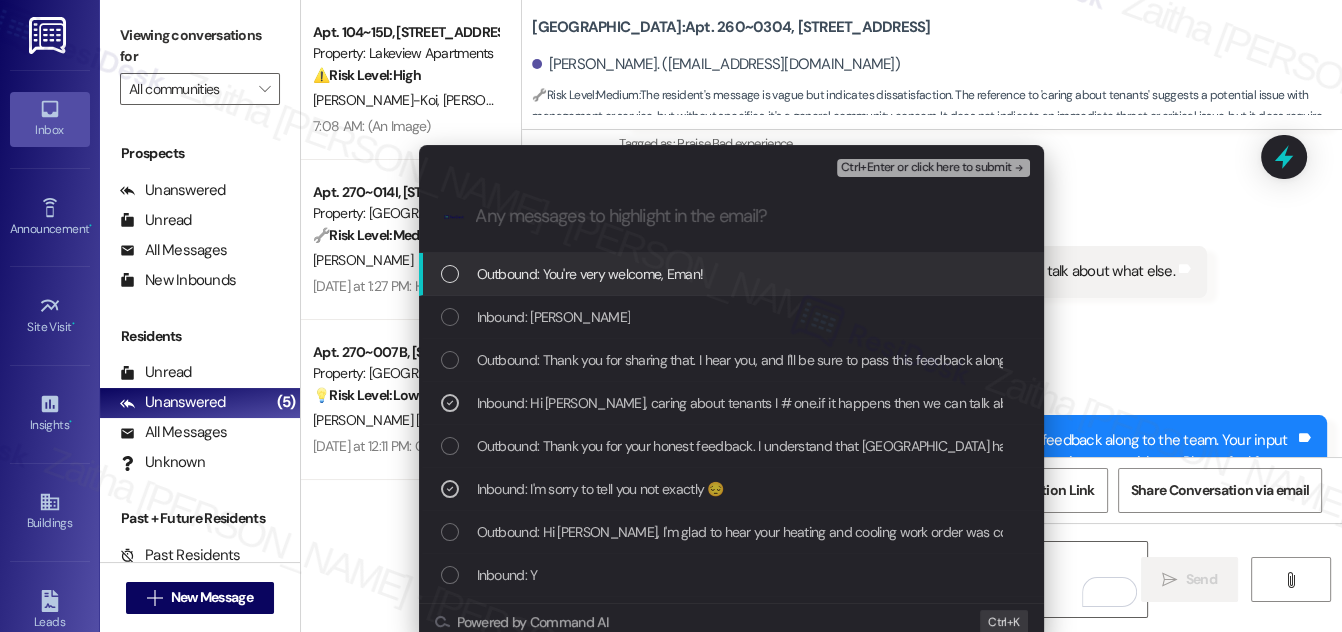 click on "Ctrl+Enter or click here to submit" at bounding box center [926, 168] 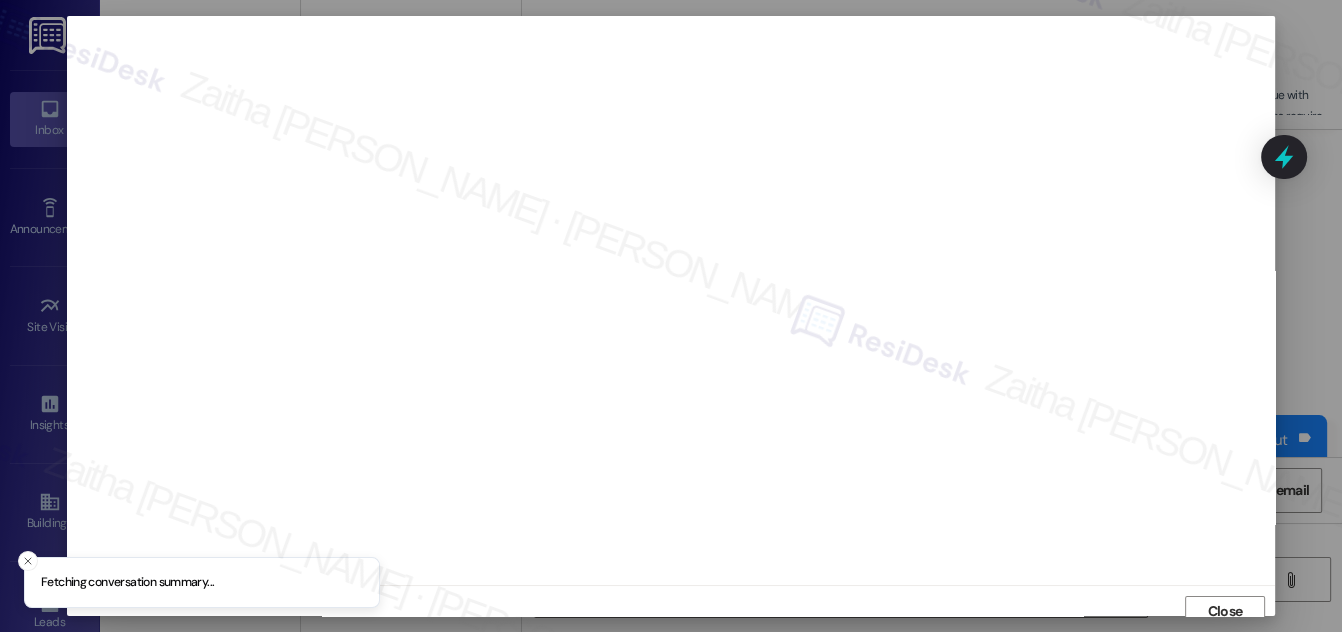 scroll, scrollTop: 11, scrollLeft: 0, axis: vertical 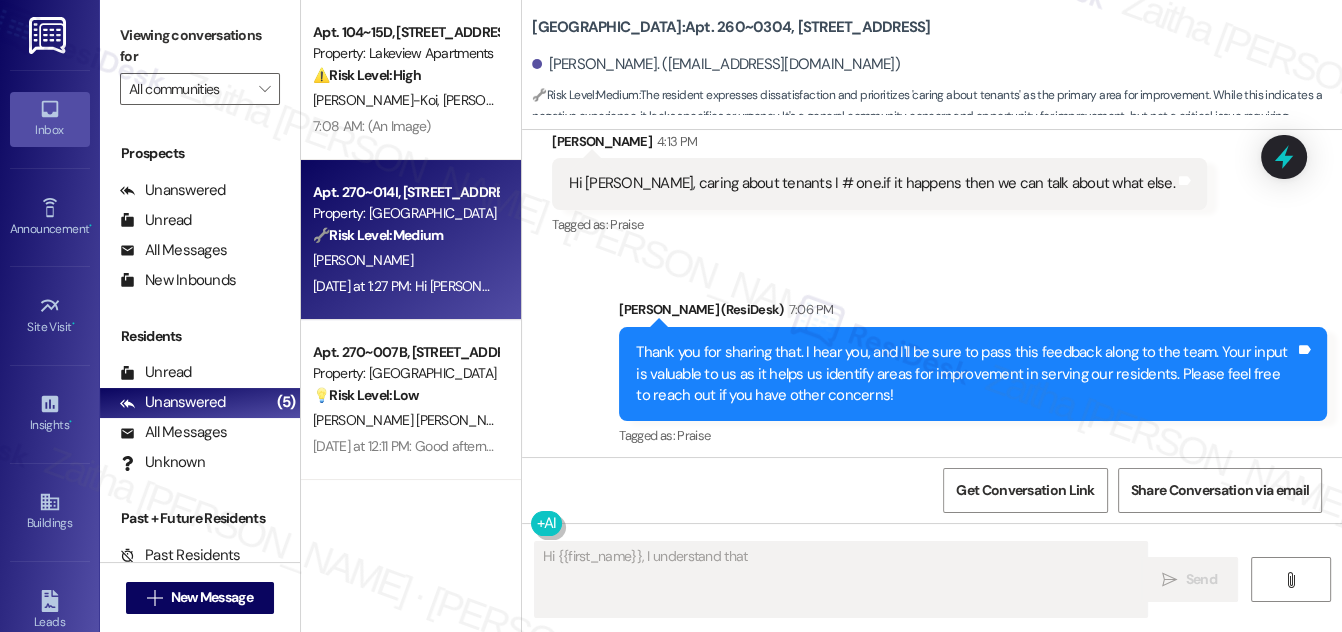 type on "Hi {{first_name}}, I understand that" 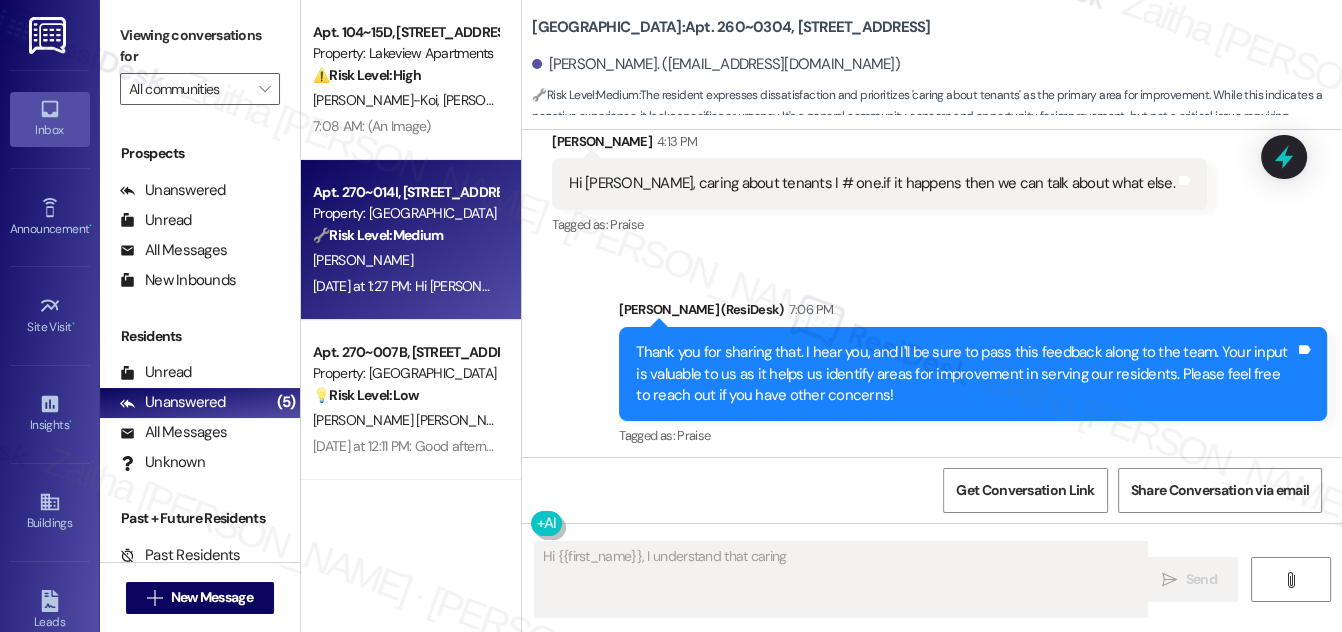click on "[PERSON_NAME]" at bounding box center (405, 260) 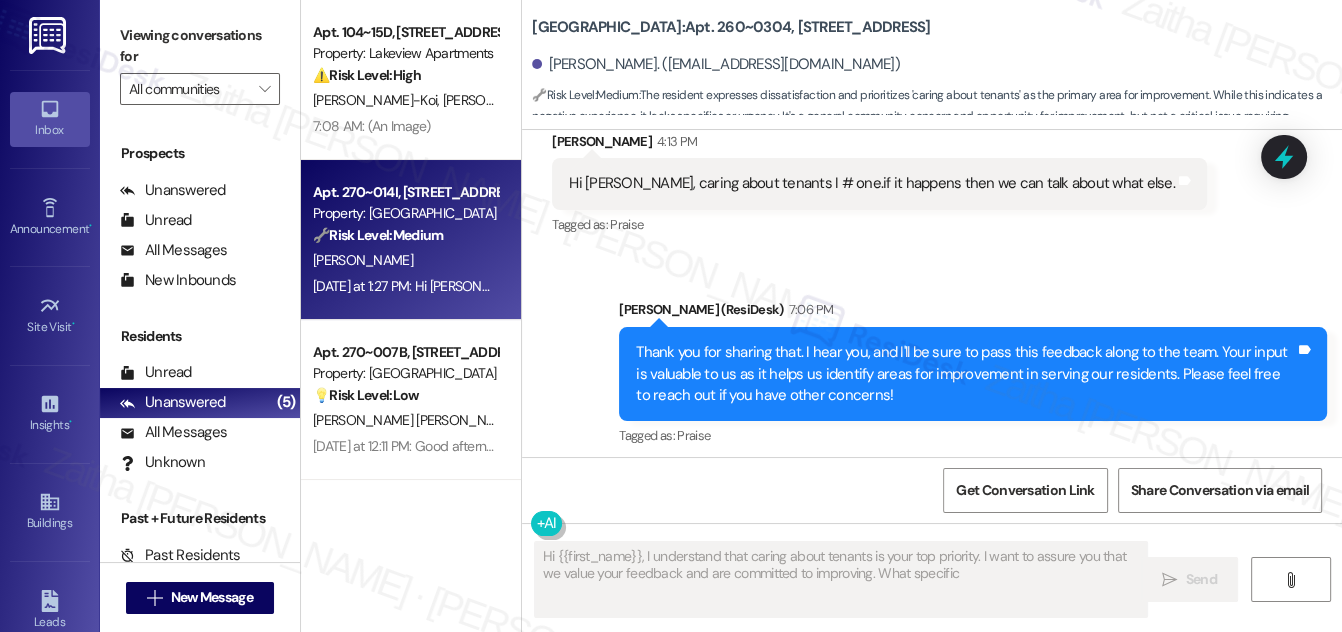 type on "Hi {{first_name}}, I understand that caring about tenants is your top priority. I want to assure you that we value your feedback and are committed to improving. What specific" 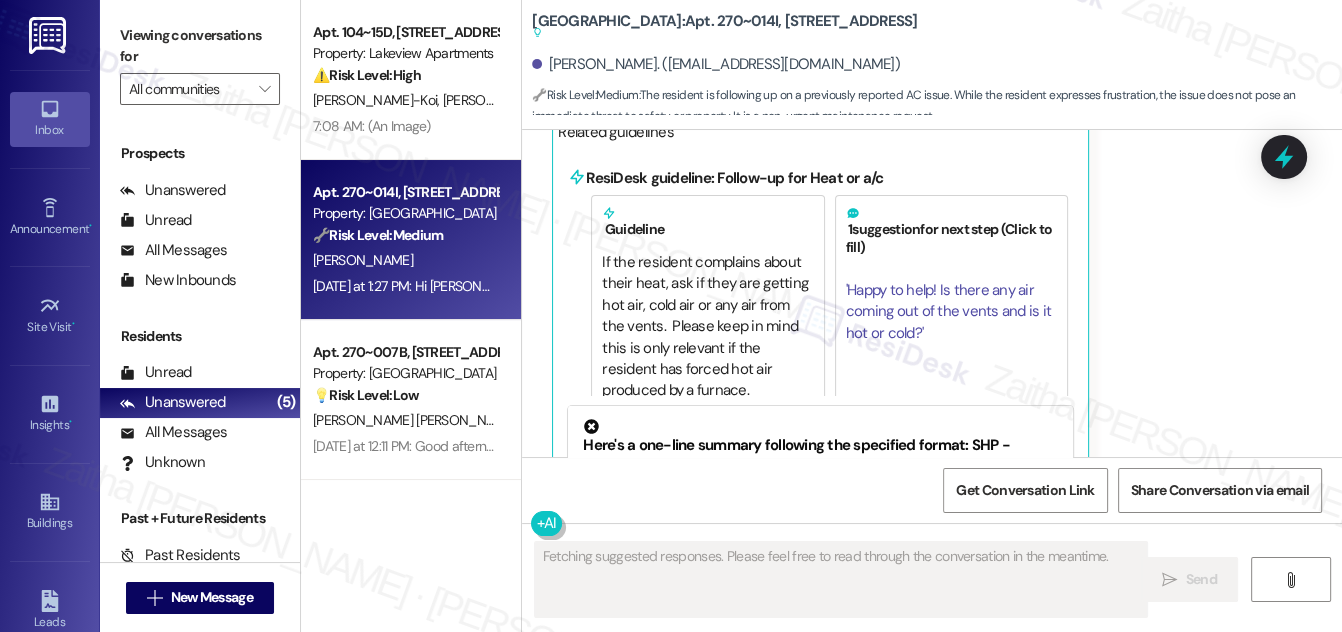 scroll, scrollTop: 18465, scrollLeft: 0, axis: vertical 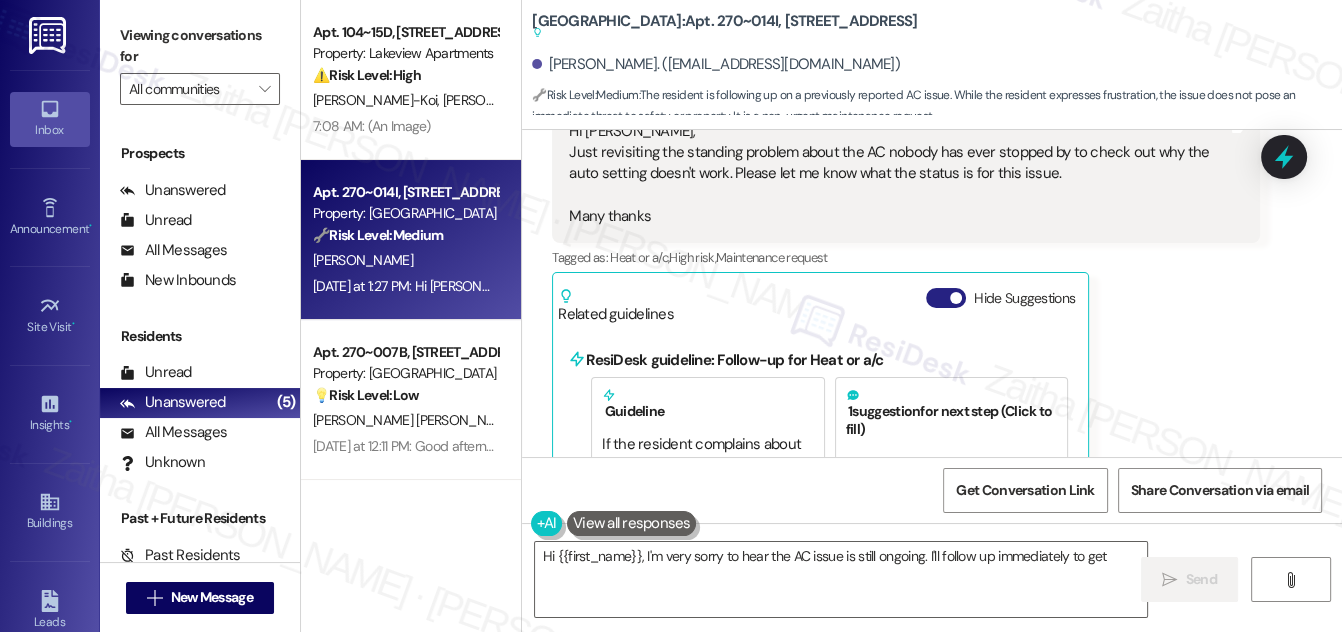 click on "Hide Suggestions" at bounding box center [946, 298] 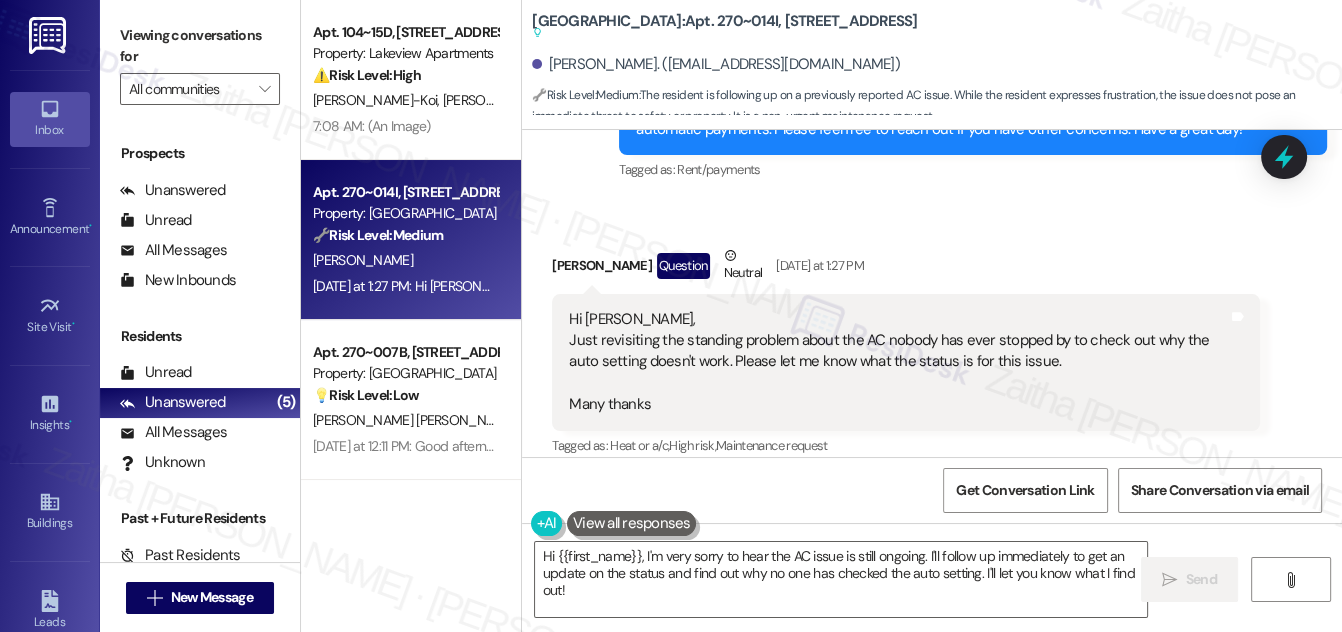 scroll, scrollTop: 18283, scrollLeft: 0, axis: vertical 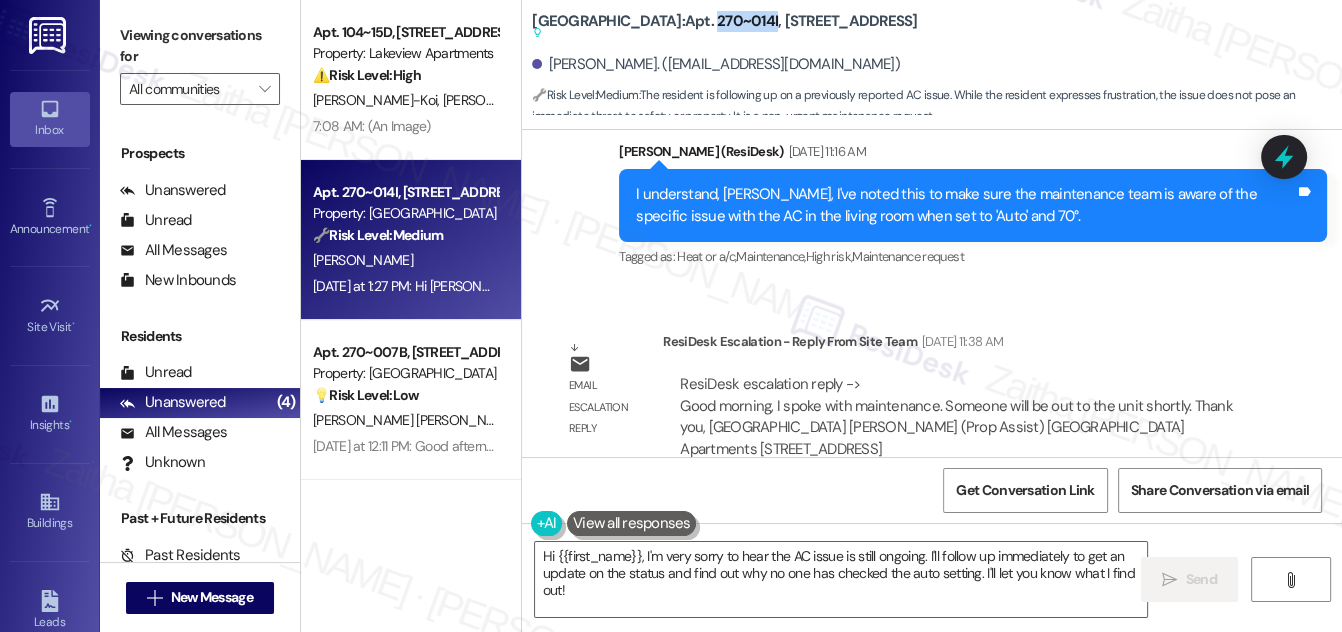 drag, startPoint x: 655, startPoint y: 20, endPoint x: 714, endPoint y: 26, distance: 59.3043 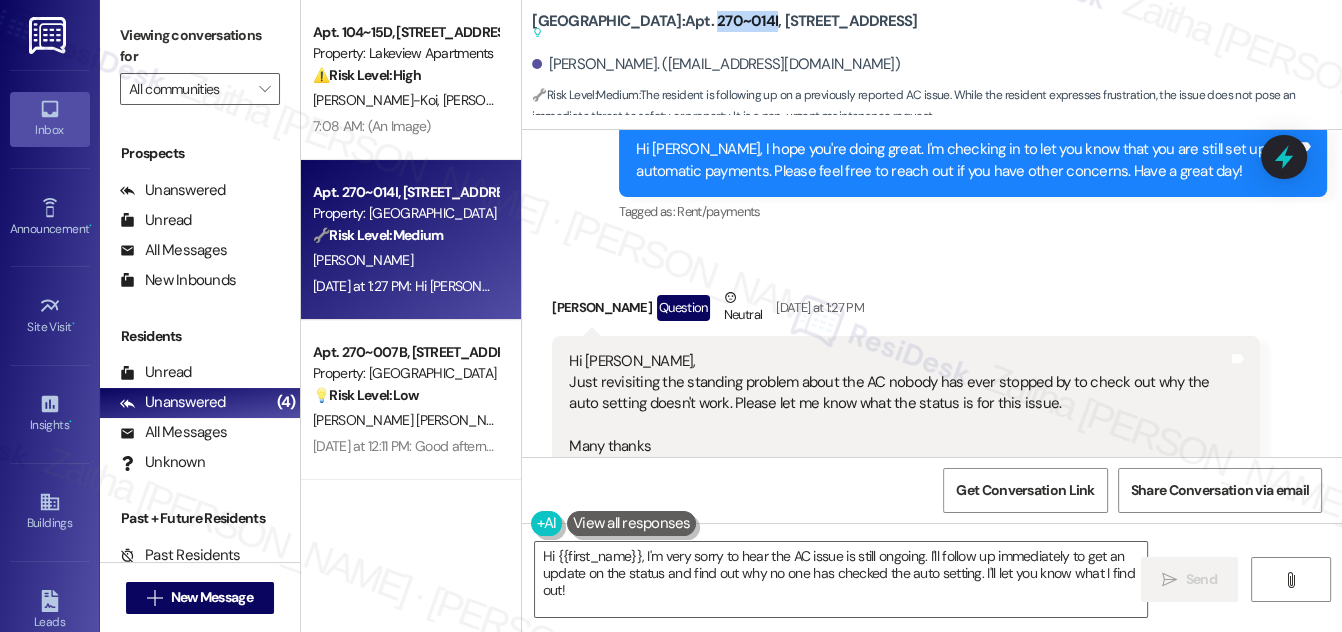 scroll, scrollTop: 18507, scrollLeft: 0, axis: vertical 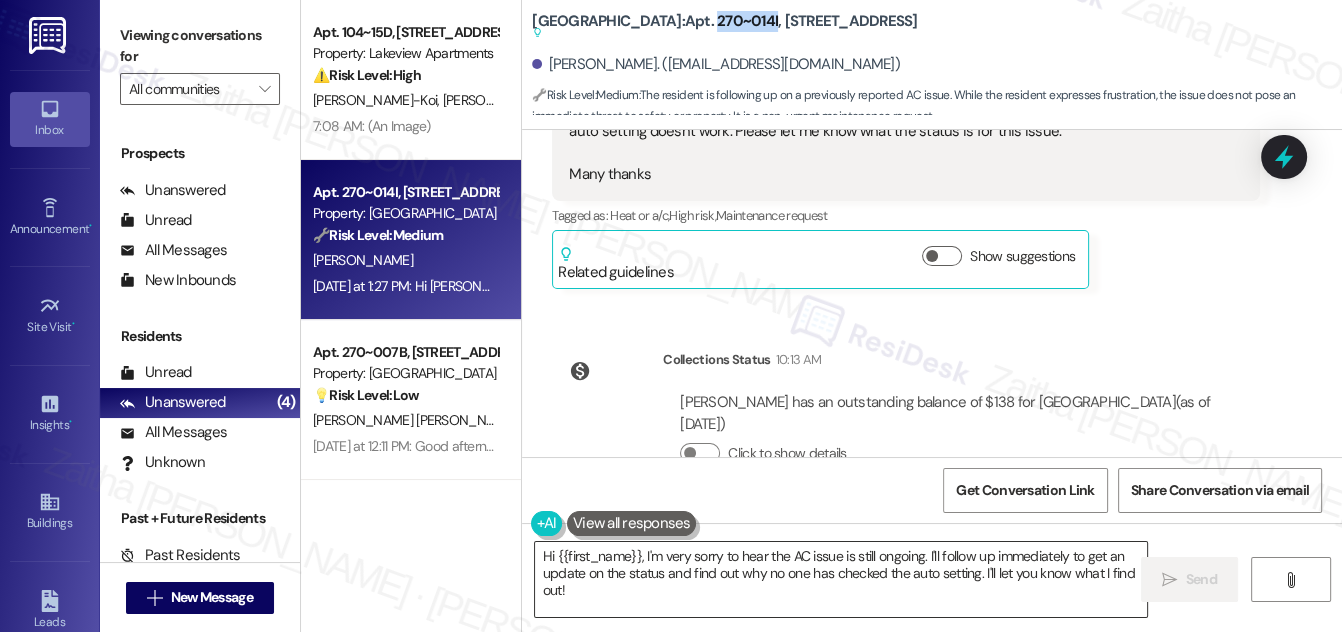 click on "Hi {{first_name}}, I'm very sorry to hear the AC issue is still ongoing. I'll follow up immediately to get an update on the status and find out why no one has checked the auto setting. I'll let you know what I find out!" at bounding box center [841, 579] 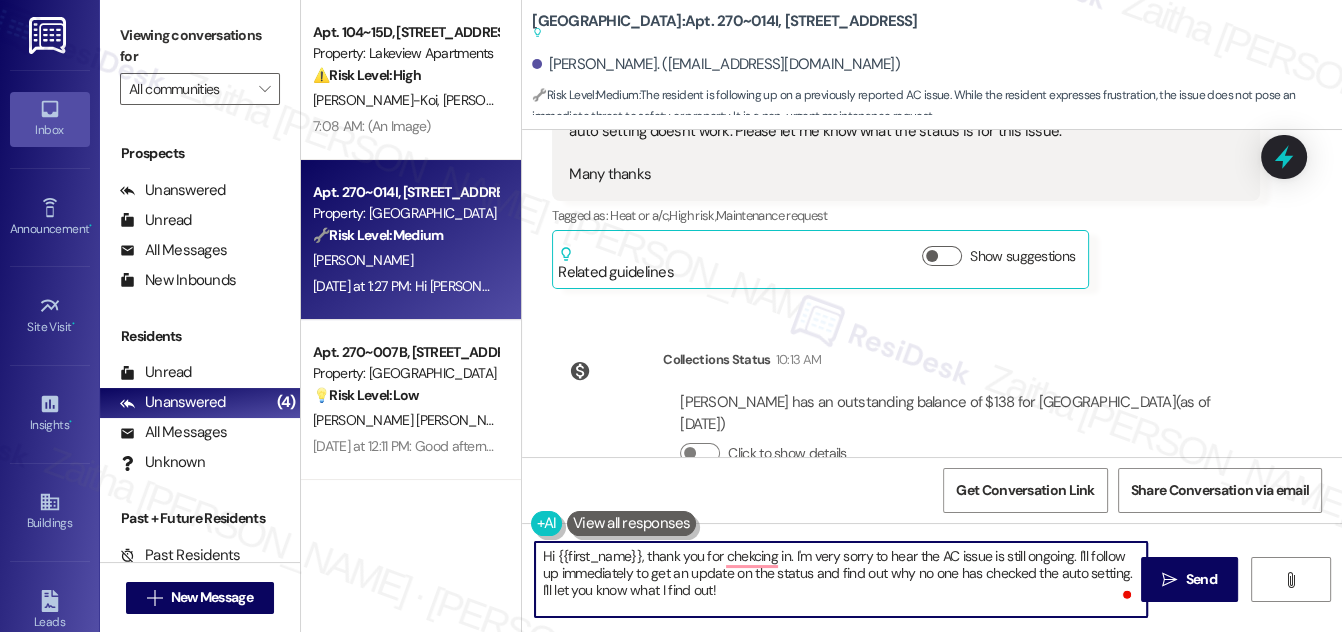 click on "Hi {{first_name}}, thank you for chekcing in. I'm very sorry to hear the AC issue is still ongoing. I'll follow up immediately to get an update on the status and find out why no one has checked the auto setting. I'll let you know what I find out!" at bounding box center [841, 579] 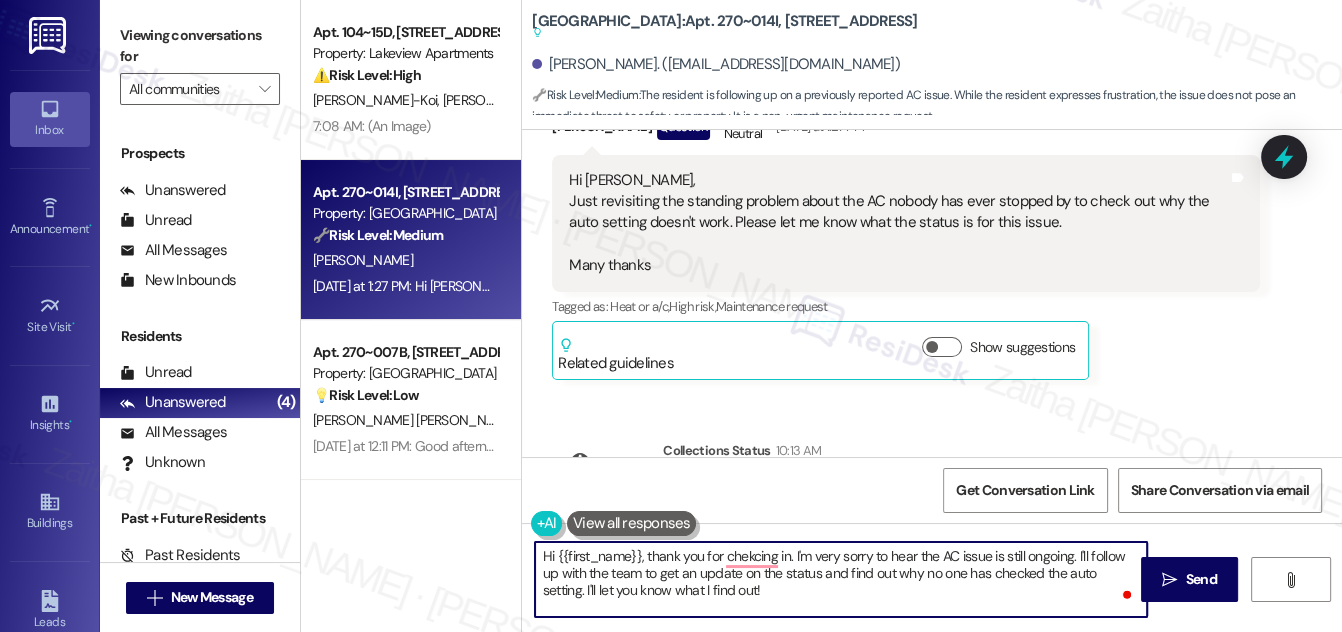scroll, scrollTop: 18325, scrollLeft: 0, axis: vertical 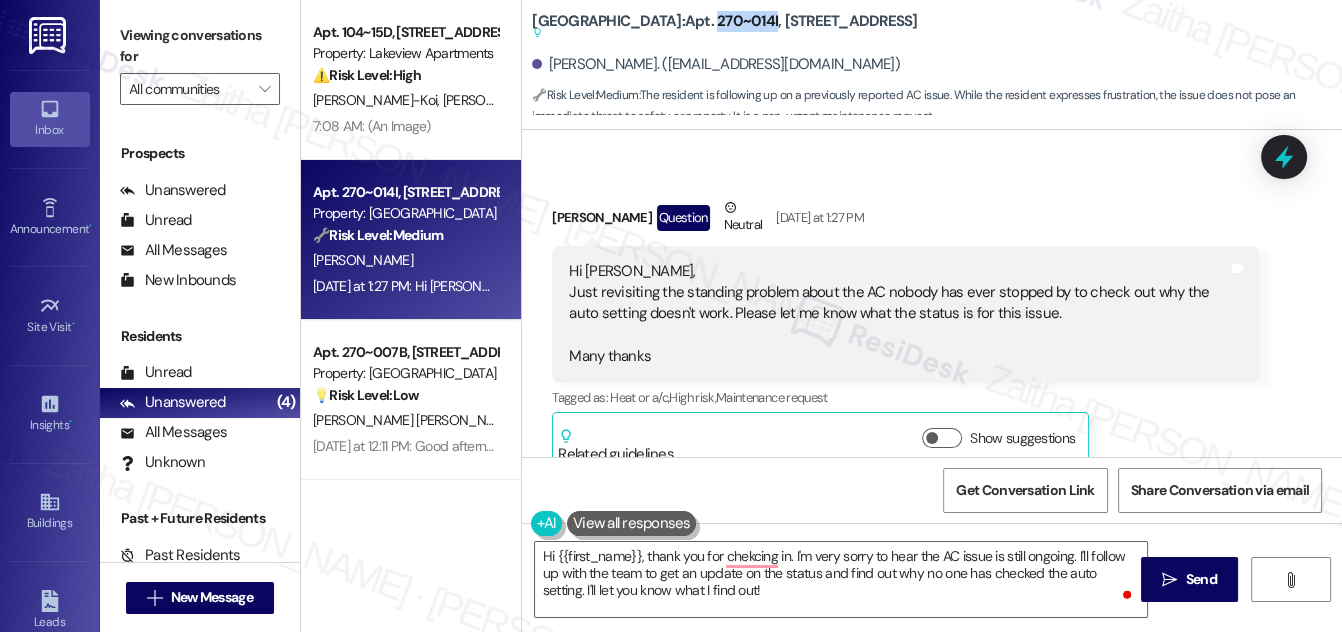 drag, startPoint x: 656, startPoint y: 18, endPoint x: 716, endPoint y: 8, distance: 60.827625 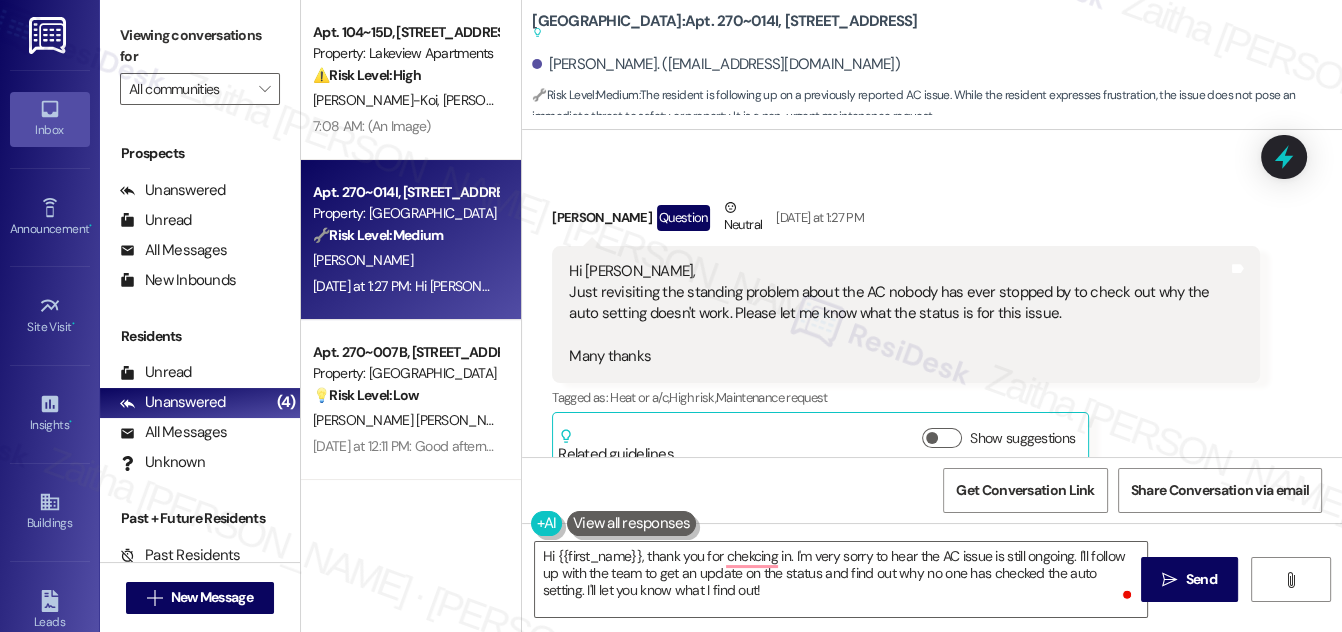 click on "[GEOGRAPHIC_DATA]:  Apt. 270~014I, [STREET_ADDRESS]   Suggested actions and notes available for this message and will show as you scroll through." at bounding box center [732, 27] 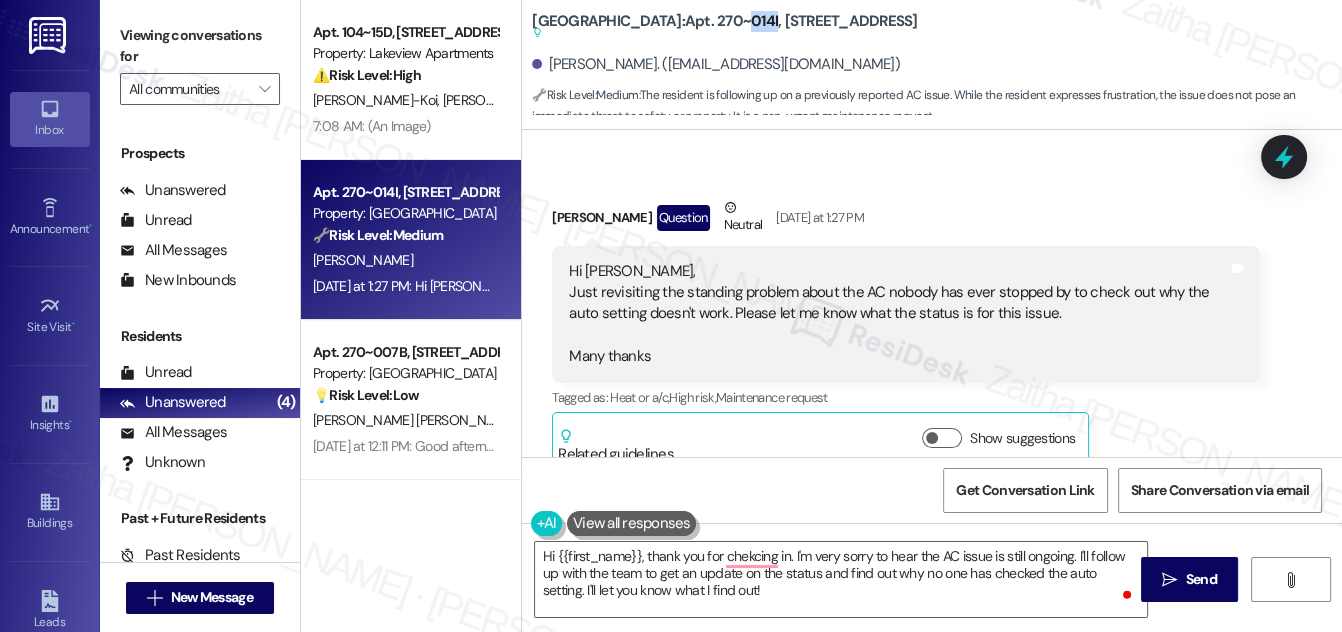 click on "[GEOGRAPHIC_DATA]:  Apt. 270~014I, [STREET_ADDRESS]   Suggested actions and notes available for this message and will show as you scroll through." at bounding box center (724, 27) 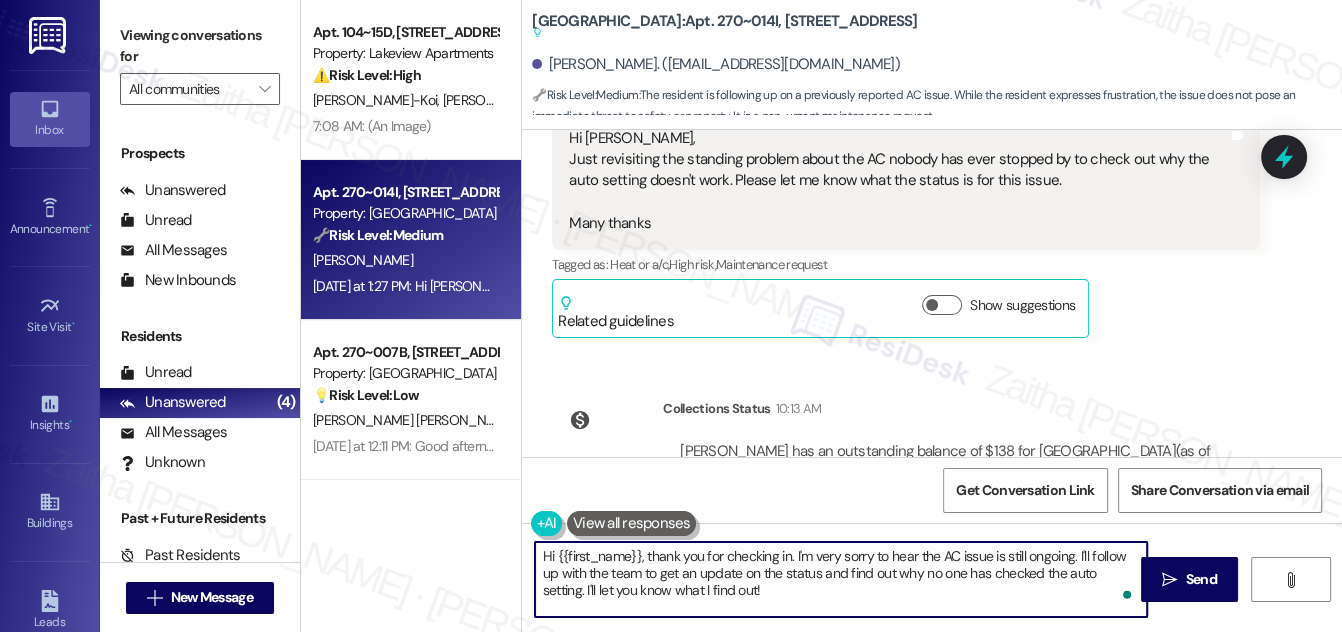 scroll, scrollTop: 18416, scrollLeft: 0, axis: vertical 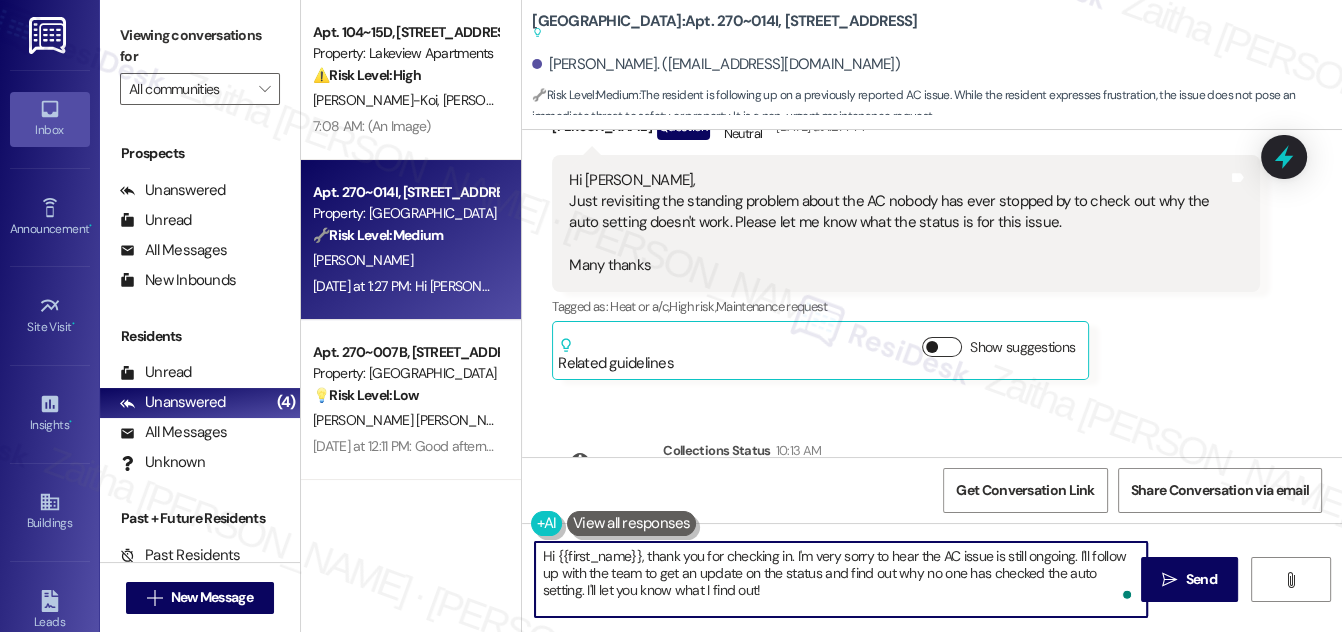 type on "Hi {{first_name}}, thank you for checking in. I'm very sorry to hear the AC issue is still ongoing. I'll follow up with the team to get an update on the status and find out why no one has checked the auto setting. I'll let you know what I find out!" 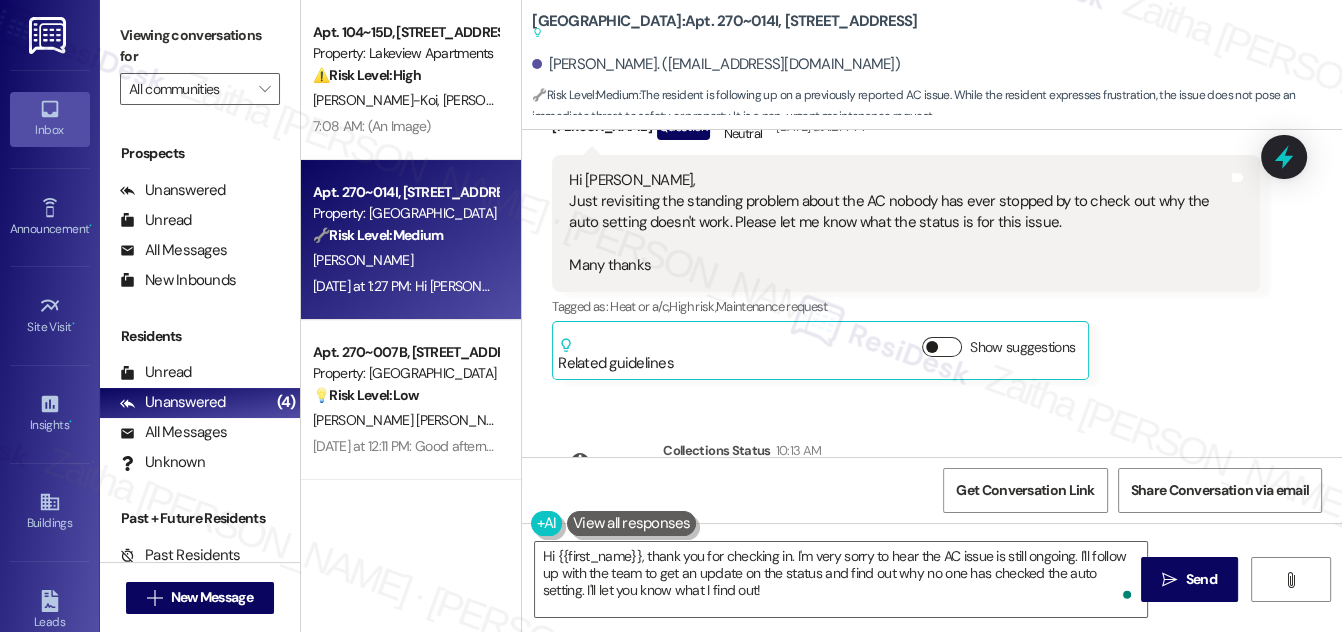 click on "Show suggestions" at bounding box center (942, 347) 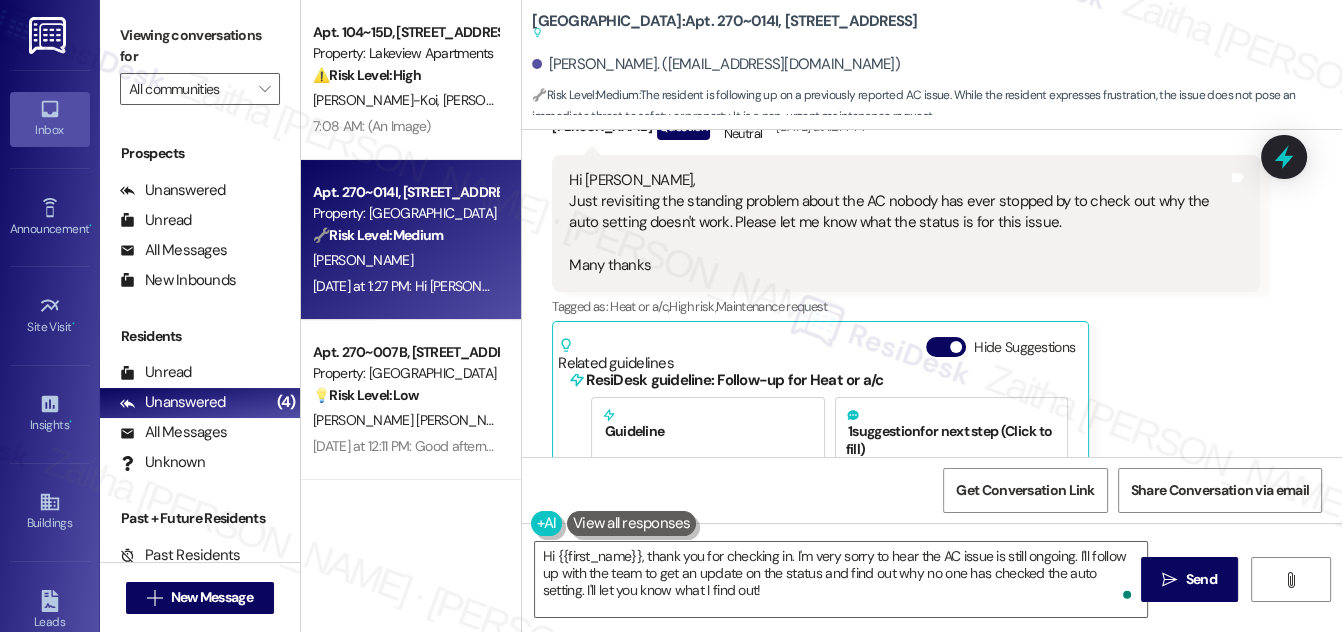 scroll, scrollTop: 45, scrollLeft: 0, axis: vertical 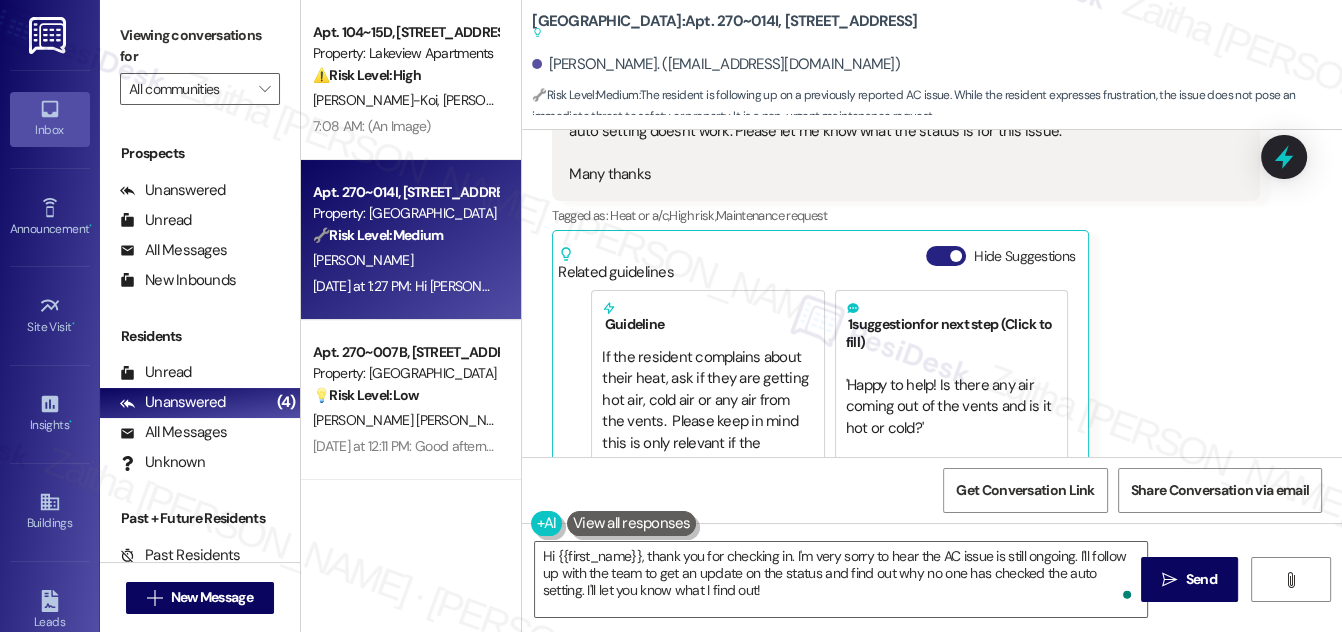 click on "Hide Suggestions" at bounding box center [946, 256] 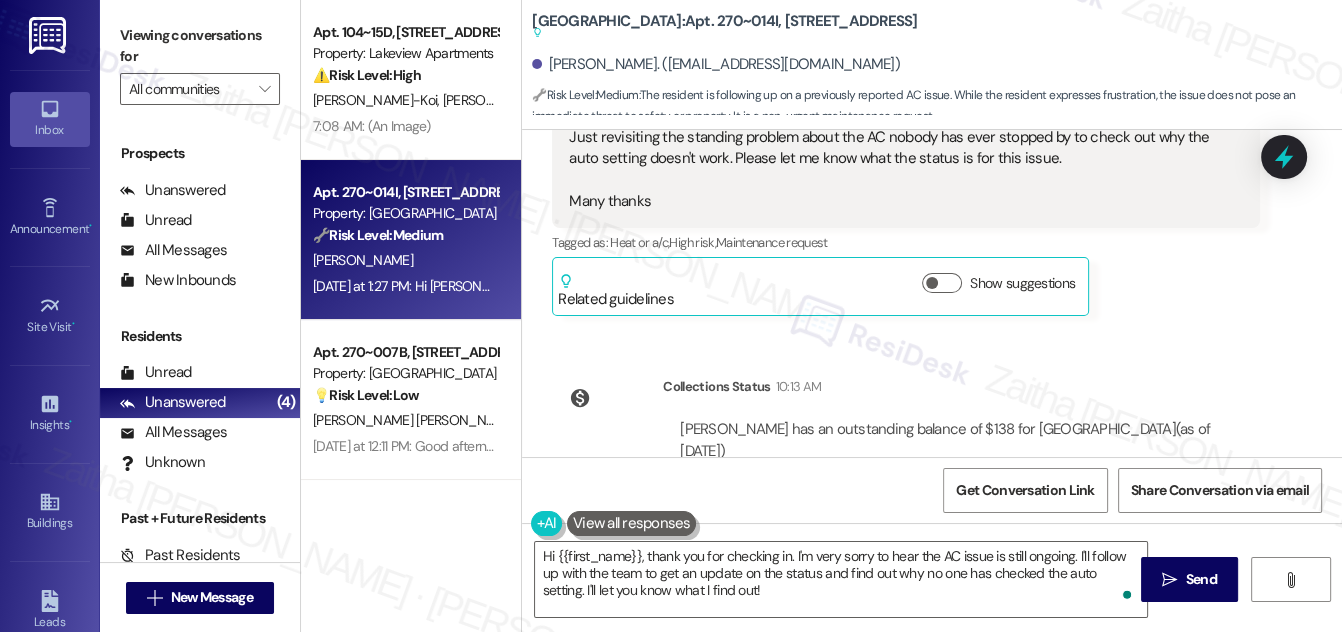 scroll, scrollTop: 18507, scrollLeft: 0, axis: vertical 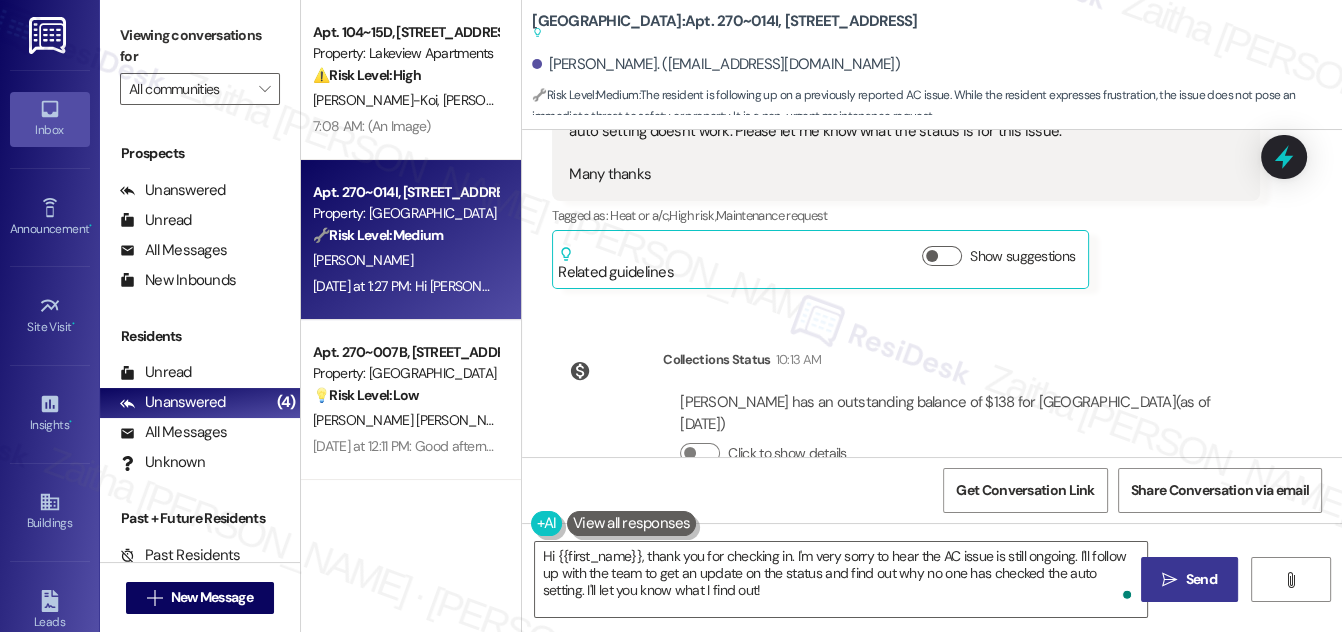 click on "Send" at bounding box center (1201, 579) 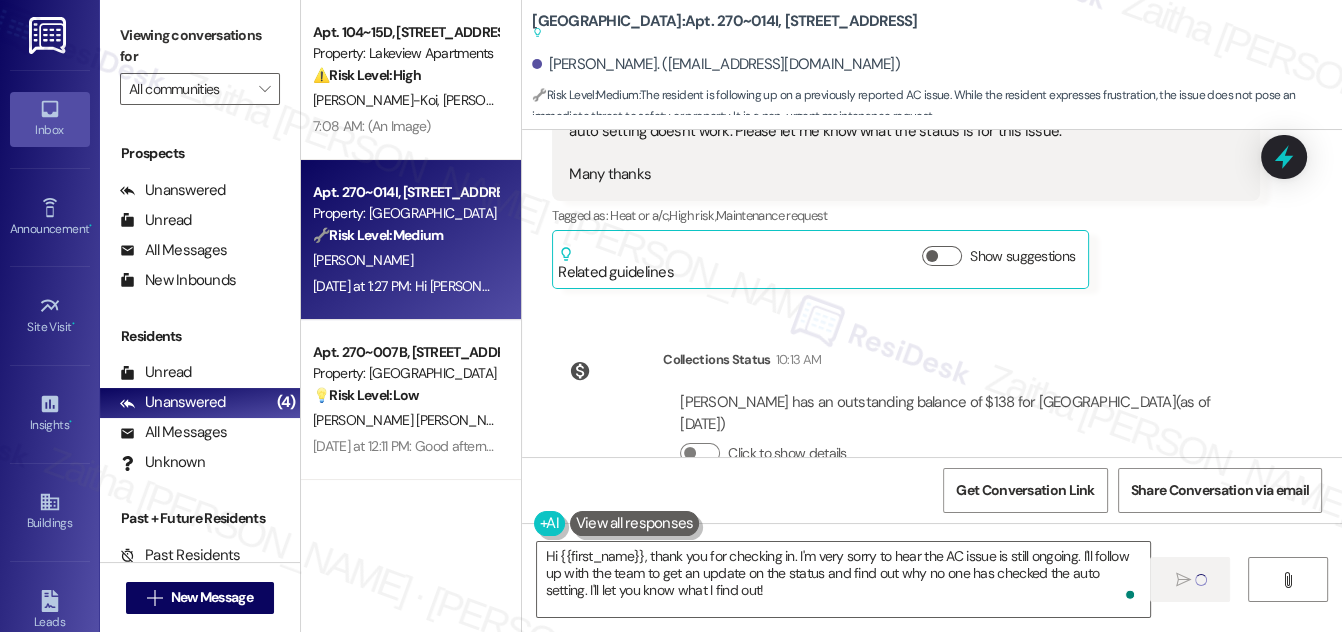 type 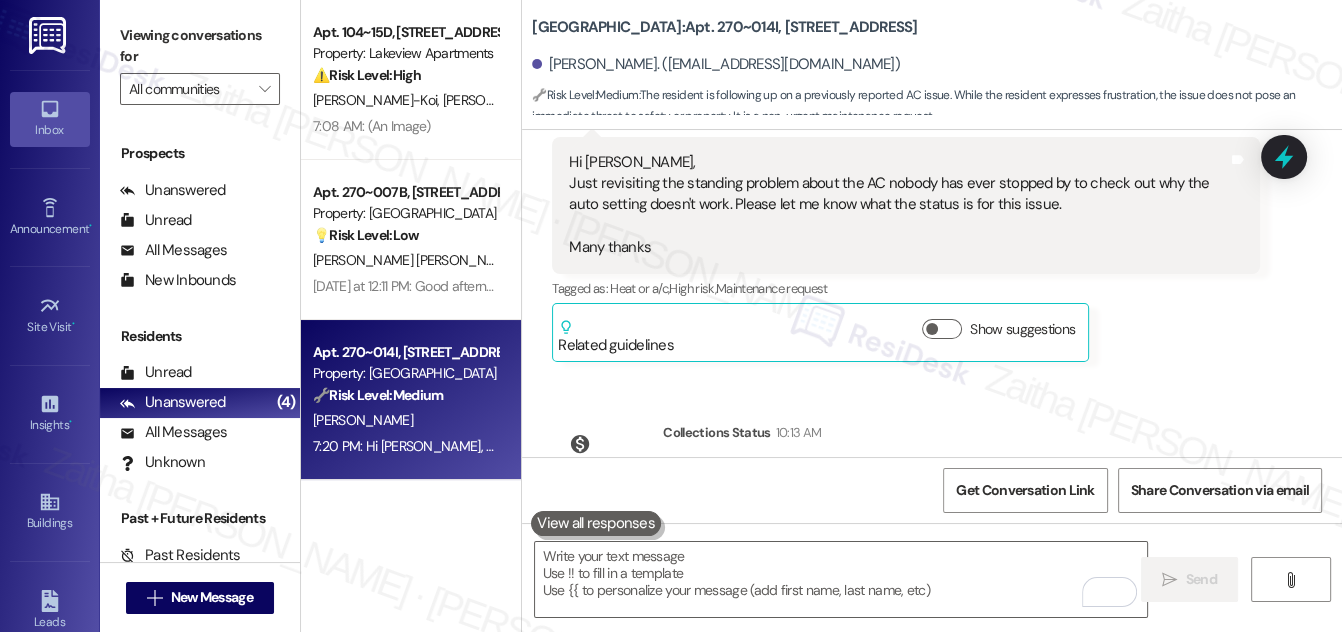 scroll, scrollTop: 18505, scrollLeft: 0, axis: vertical 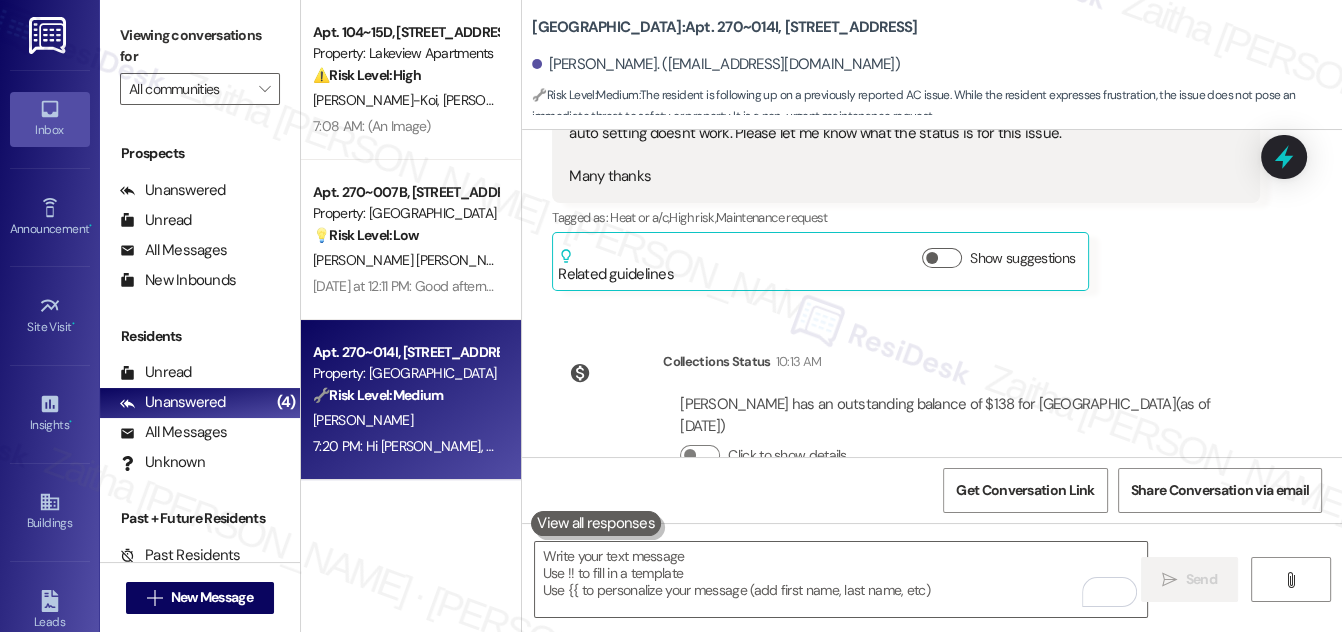 click at bounding box center (1284, 157) 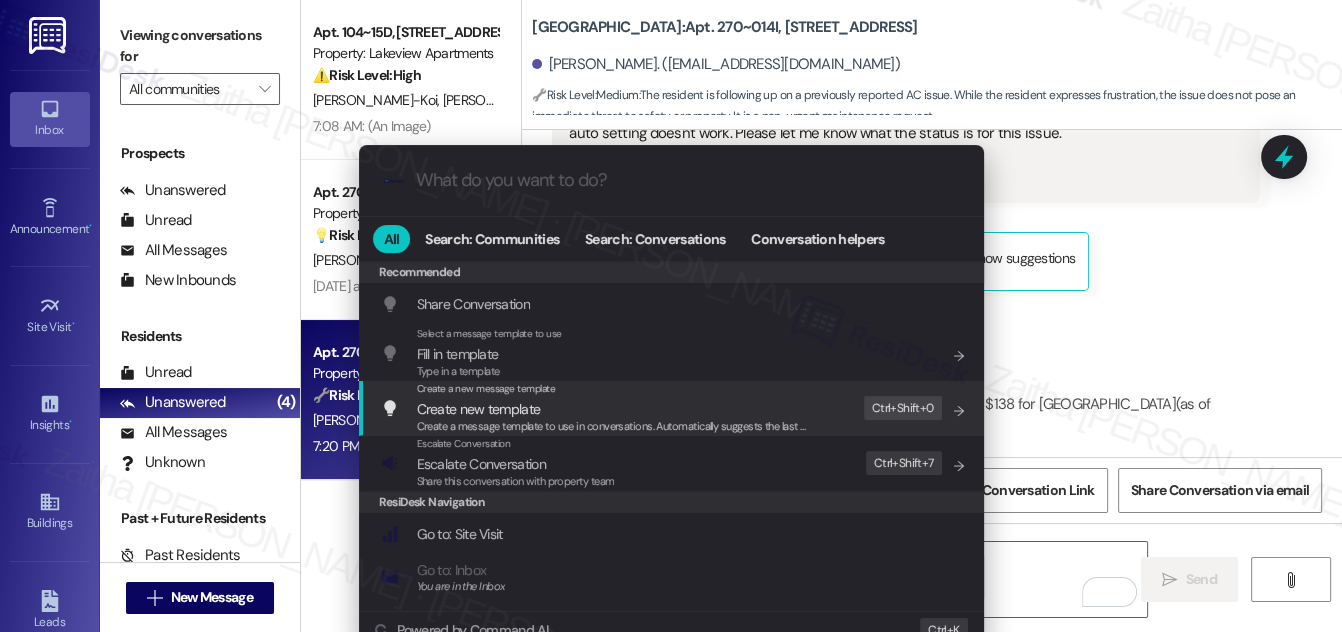 click on ".cls-1{fill:#0a055f;}.cls-2{fill:#0cc4c4;} resideskLogoBlueOrange All Search: Communities Search: Conversations Conversation helpers Recommended Recommended Share Conversation Add shortcut Select a message template to use Fill in template Type in a template Add shortcut Create a new message template Create new template Create a message template to use in conversations. Automatically suggests the last message you sent. Edit Ctrl+ Shift+ 0 Escalate Conversation Escalate Conversation Share this conversation with property team Edit Ctrl+ Shift+ 7 ResiDesk Navigation Go to: Site Visit Add shortcut Go to: Inbox You are in the Inbox Add shortcut Go to: Settings Add shortcut Go to: Message Templates Add shortcut Go to: Buildings Add shortcut Help Getting Started: What you can do with ResiDesk Add shortcut Settings Powered by Command AI Ctrl+ K" at bounding box center [671, 316] 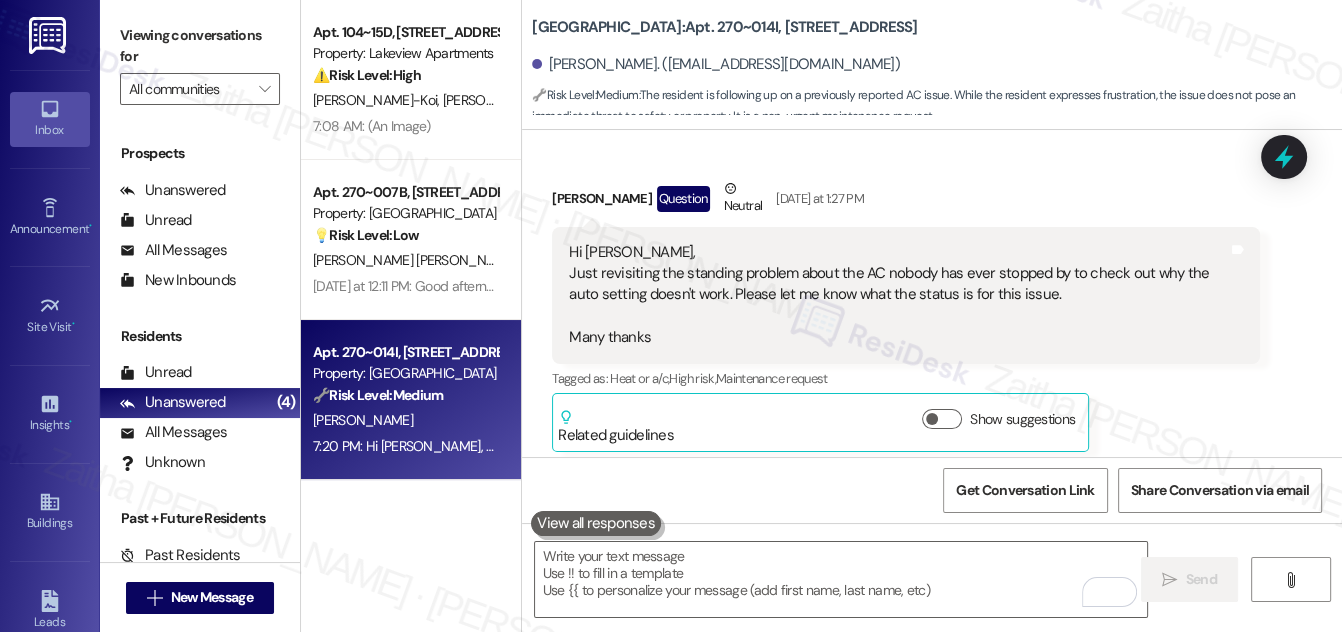 scroll, scrollTop: 18323, scrollLeft: 0, axis: vertical 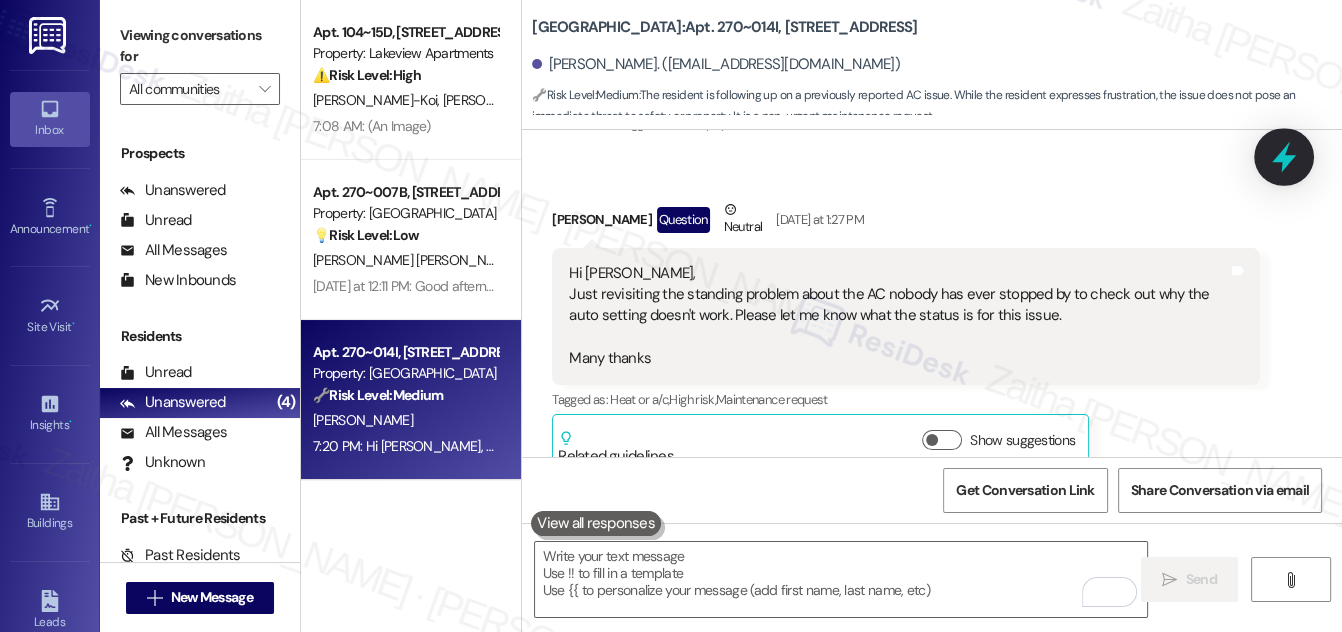 click 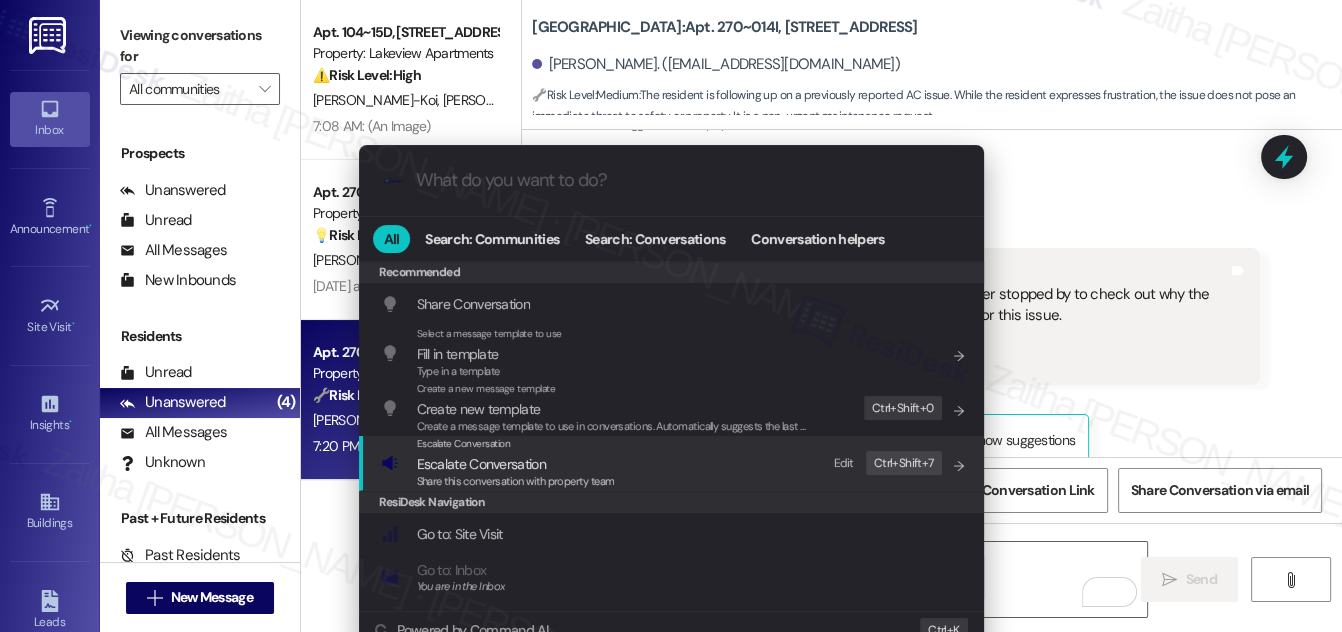 click on "Escalate Conversation" at bounding box center [481, 464] 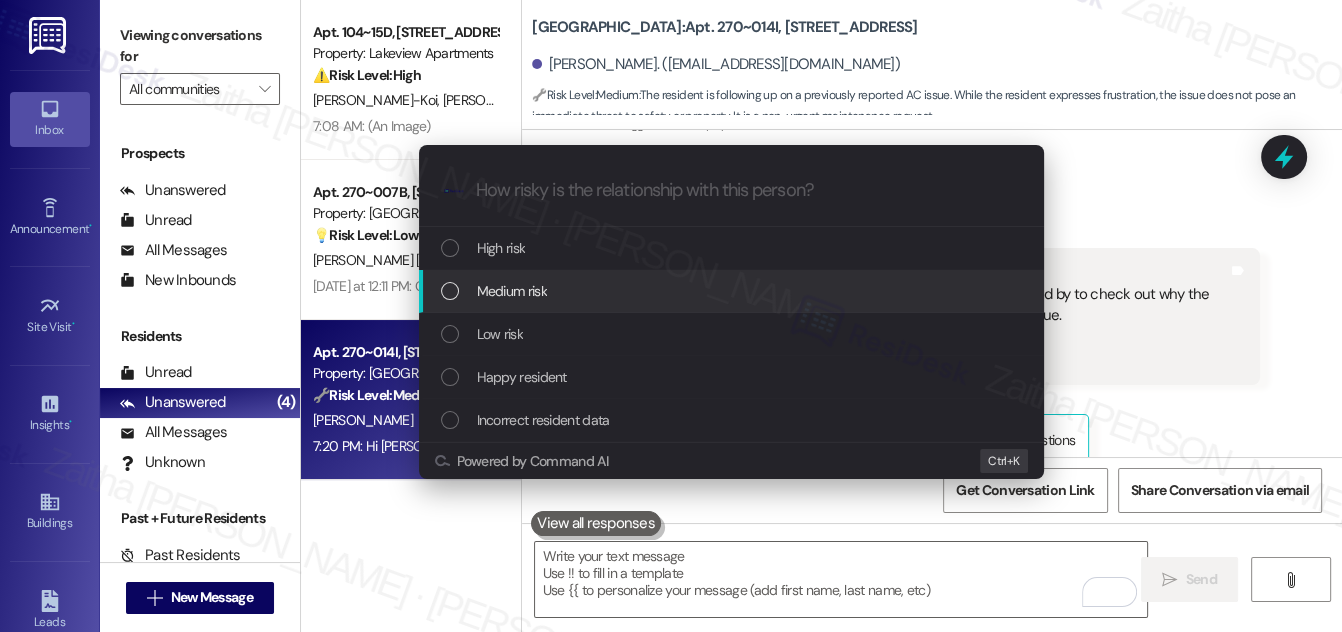 click on "Medium risk" at bounding box center [512, 291] 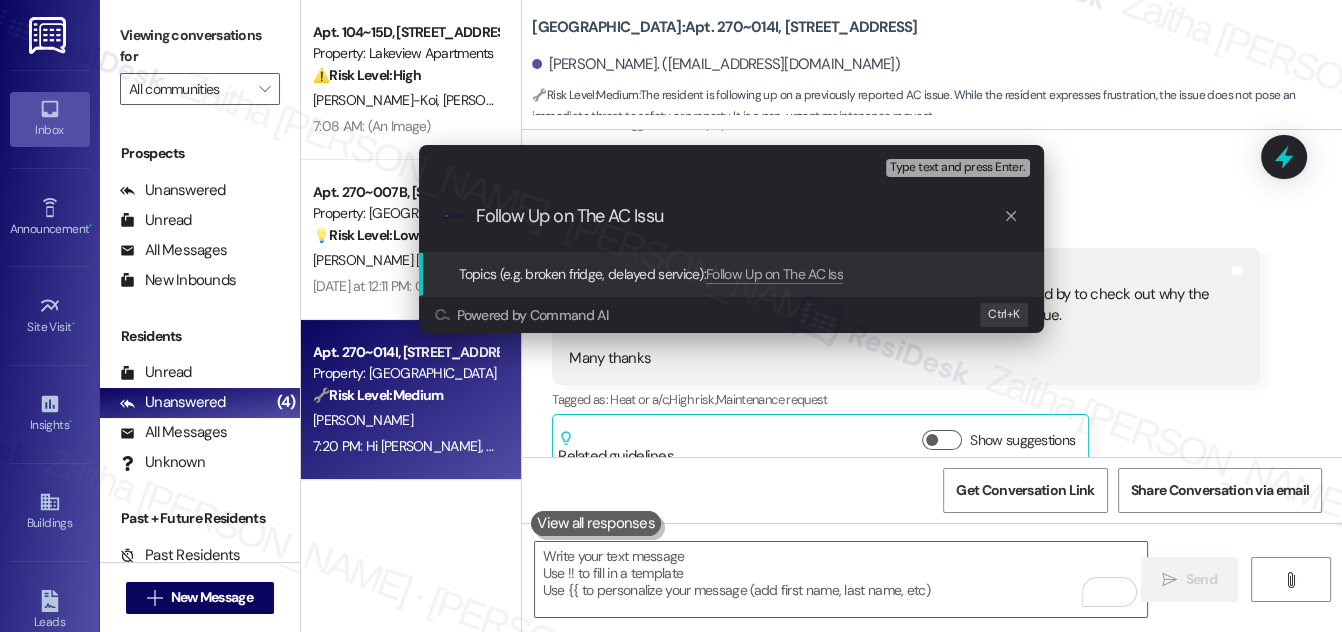 type on "Follow Up on The AC Issue" 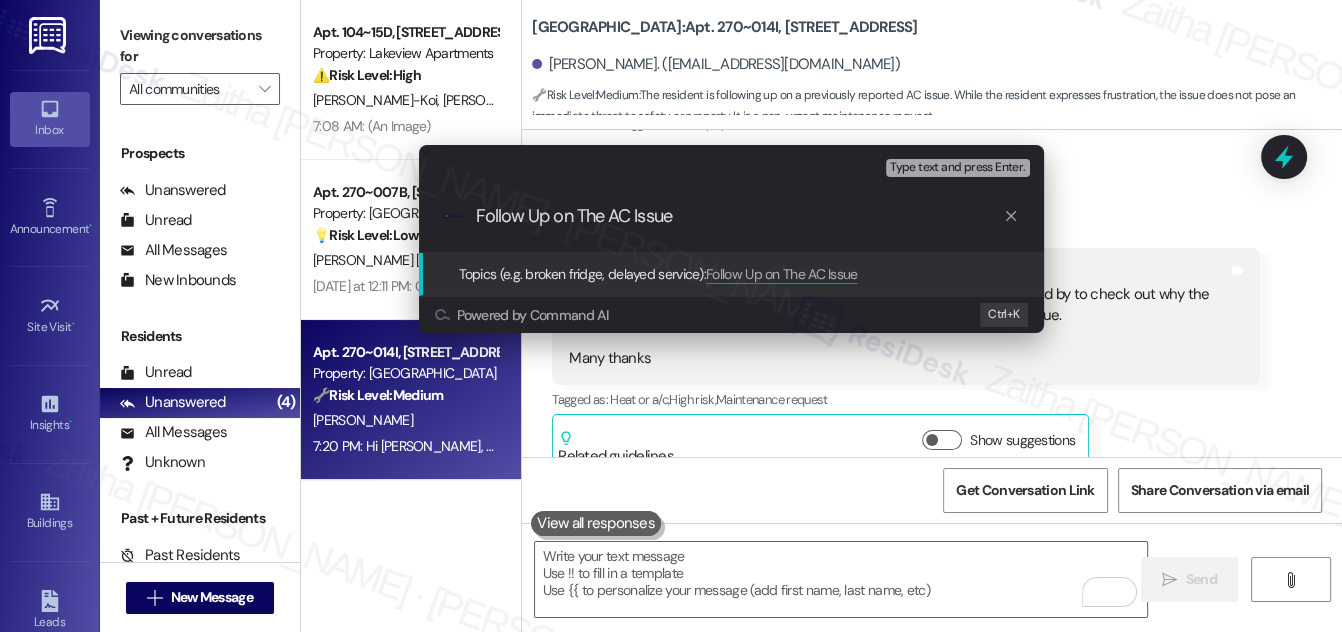 type 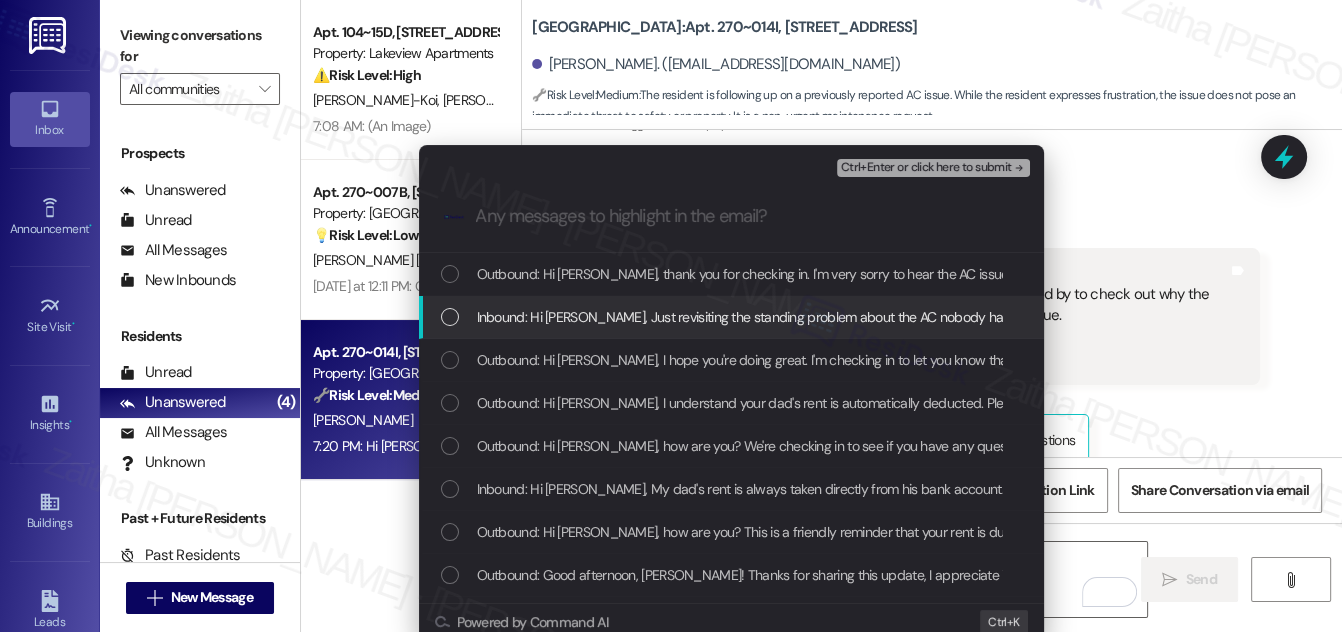 click at bounding box center (450, 317) 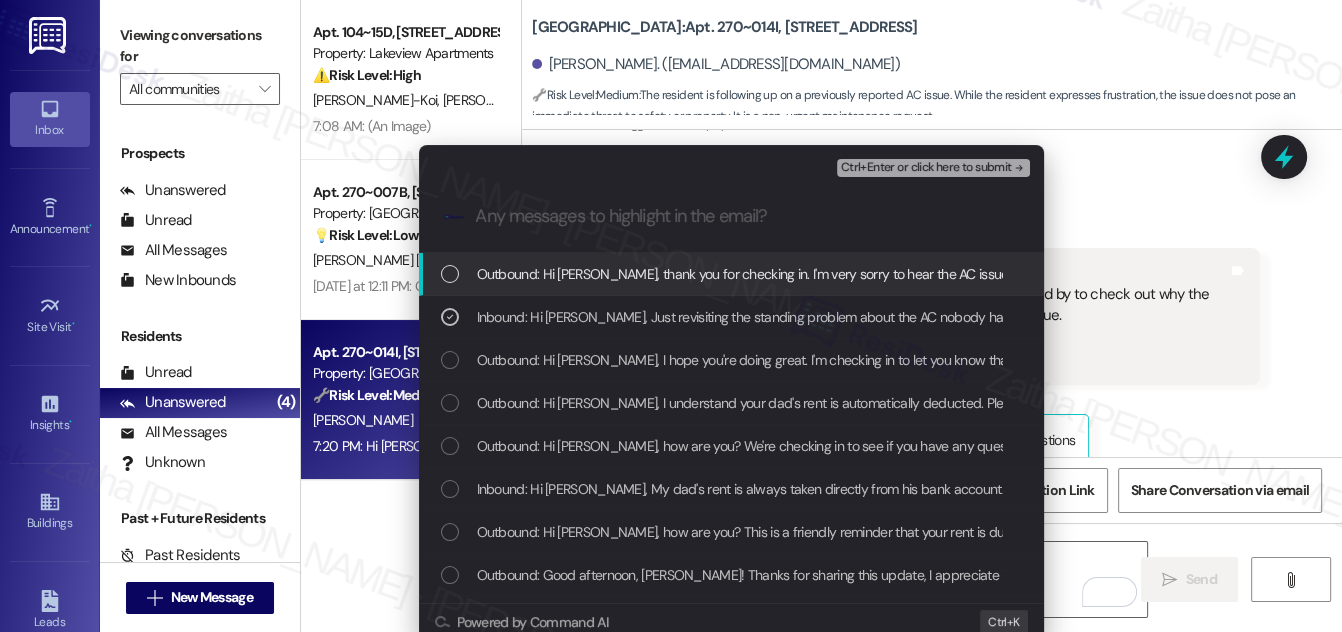 click on "Ctrl+Enter or click here to submit" at bounding box center [926, 168] 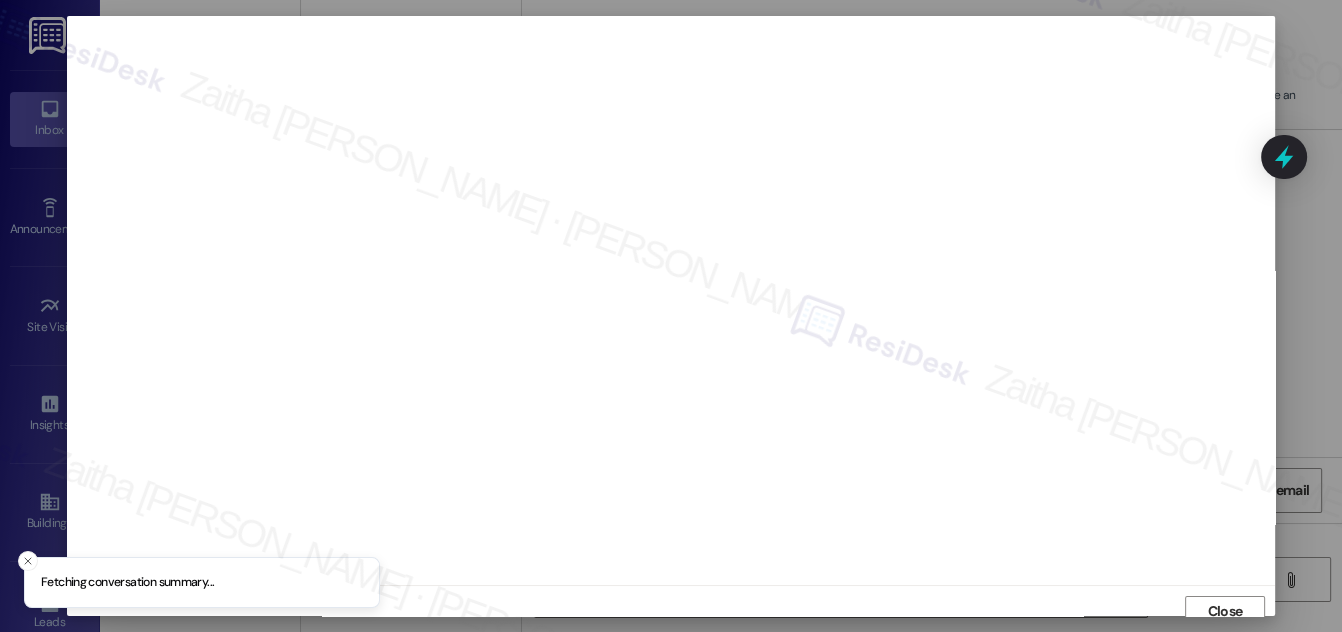scroll, scrollTop: 11, scrollLeft: 0, axis: vertical 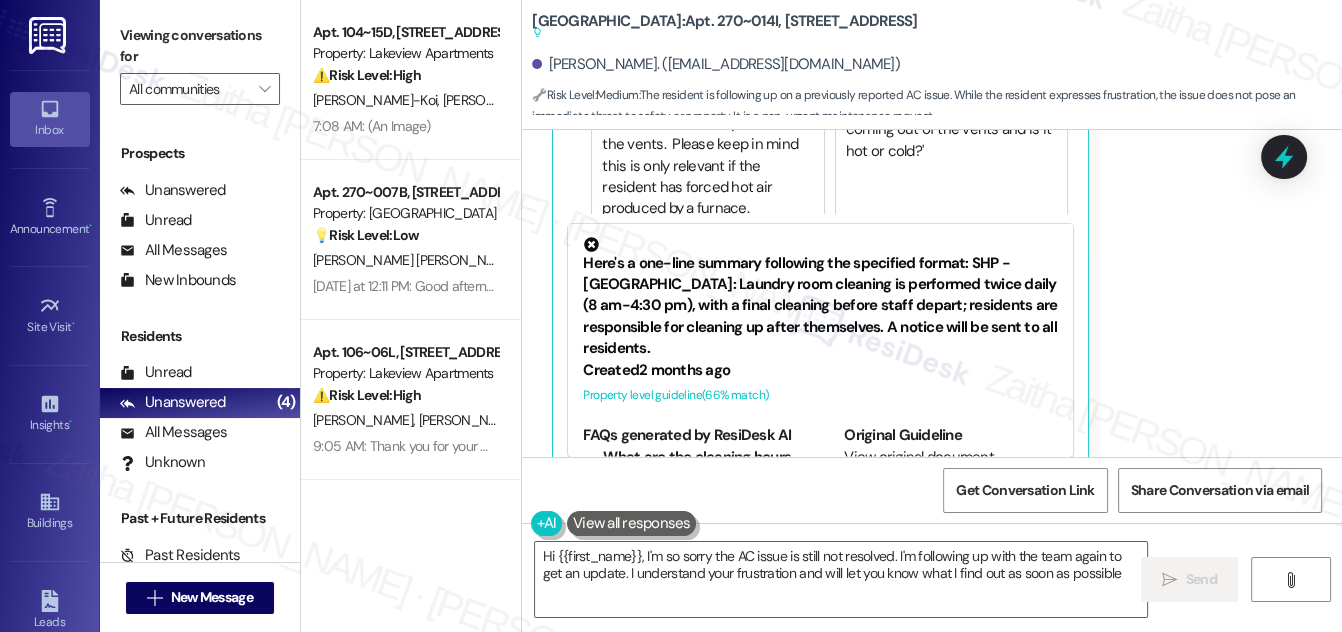 type on "Hi {{first_name}}, I'm so sorry the AC issue is still not resolved. I'm following up with the team again to get an update. I understand your frustration and will let you know what I find out as soon as possible!" 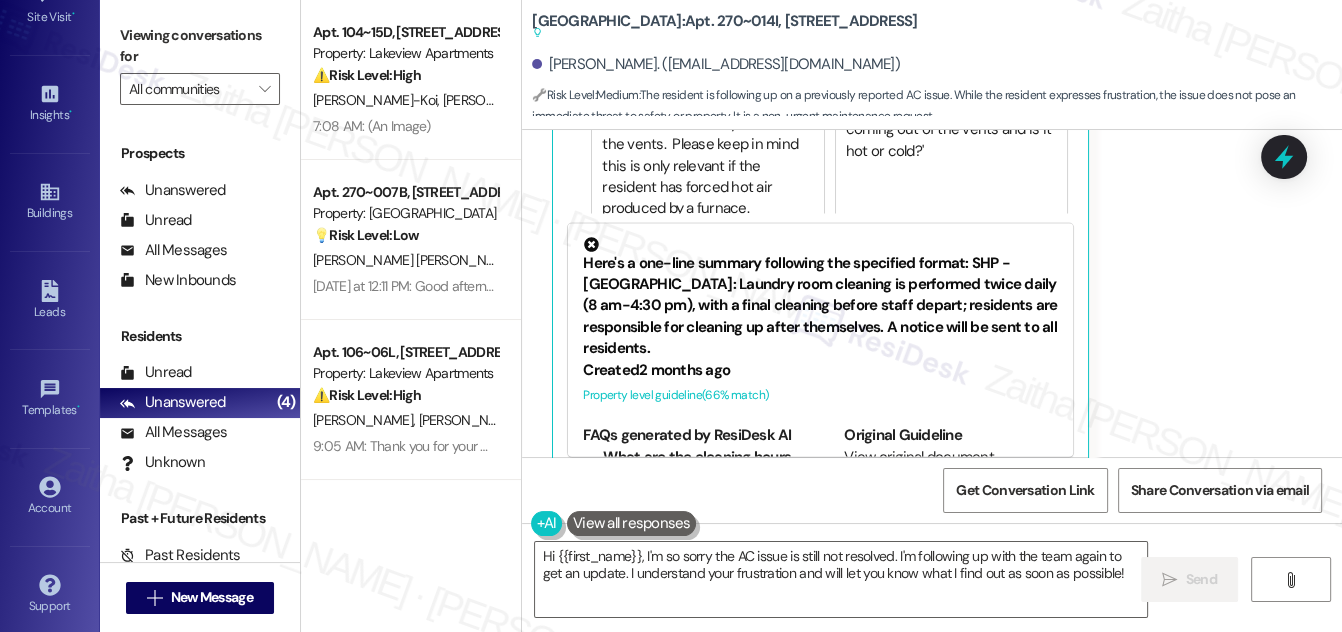 scroll, scrollTop: 314, scrollLeft: 0, axis: vertical 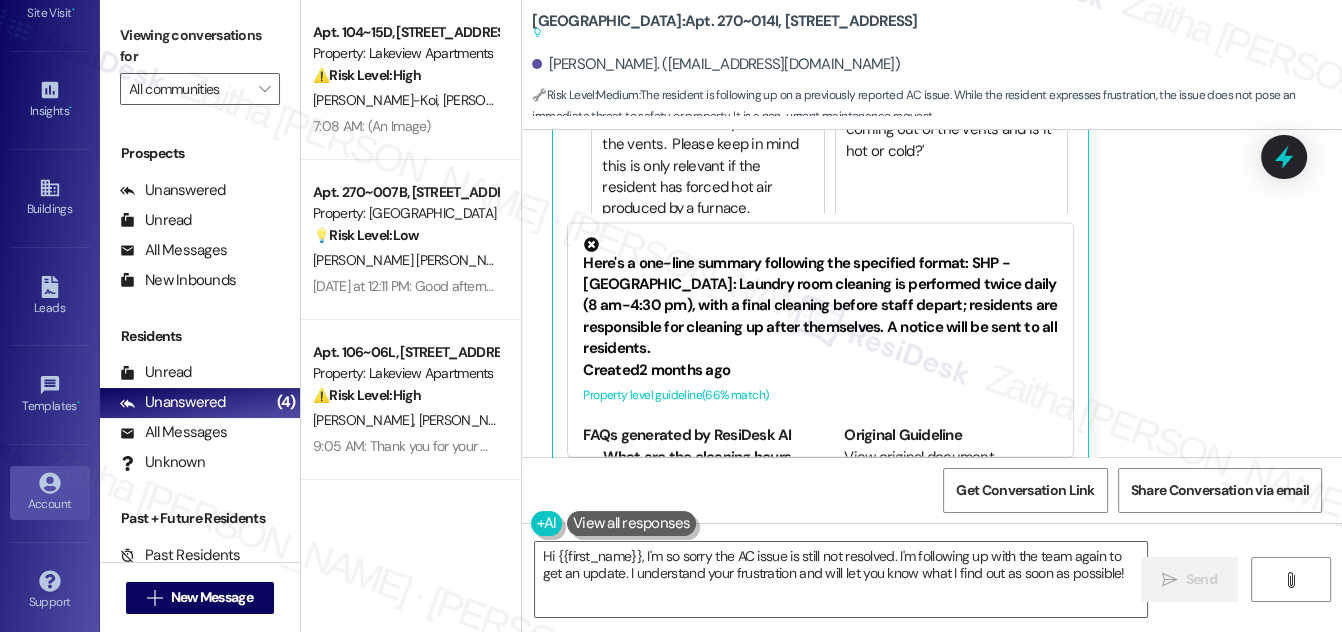 click on "Account" at bounding box center (50, 504) 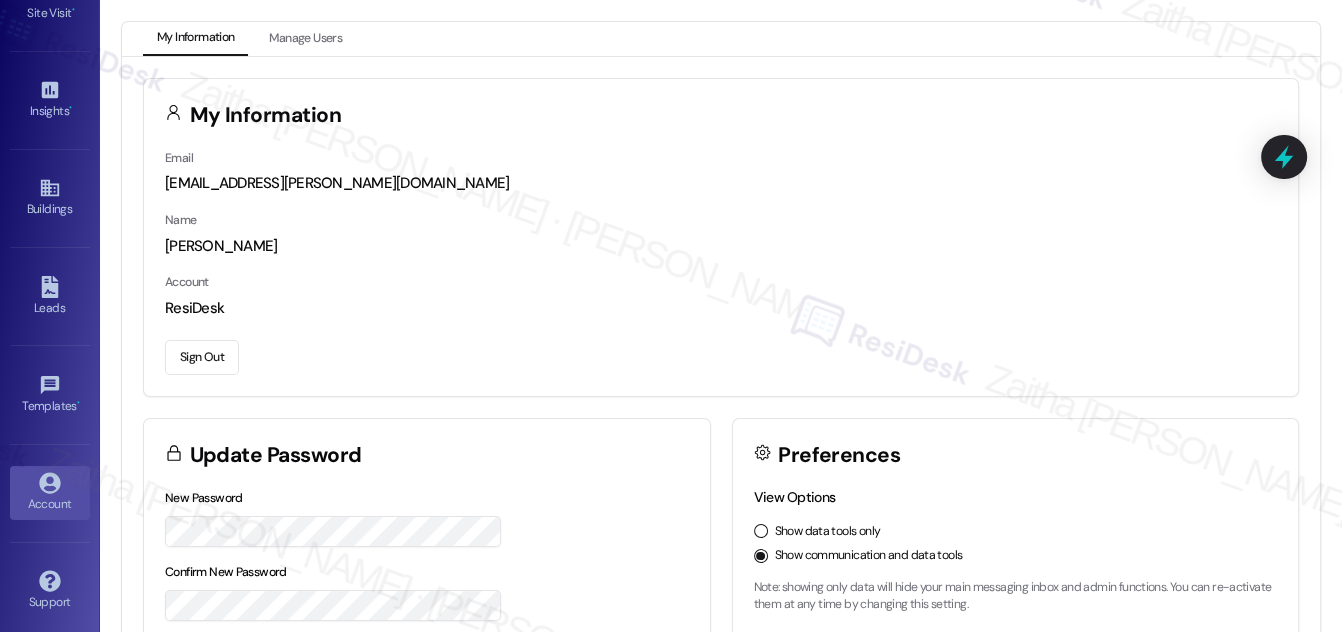click on "Sign Out" at bounding box center (202, 357) 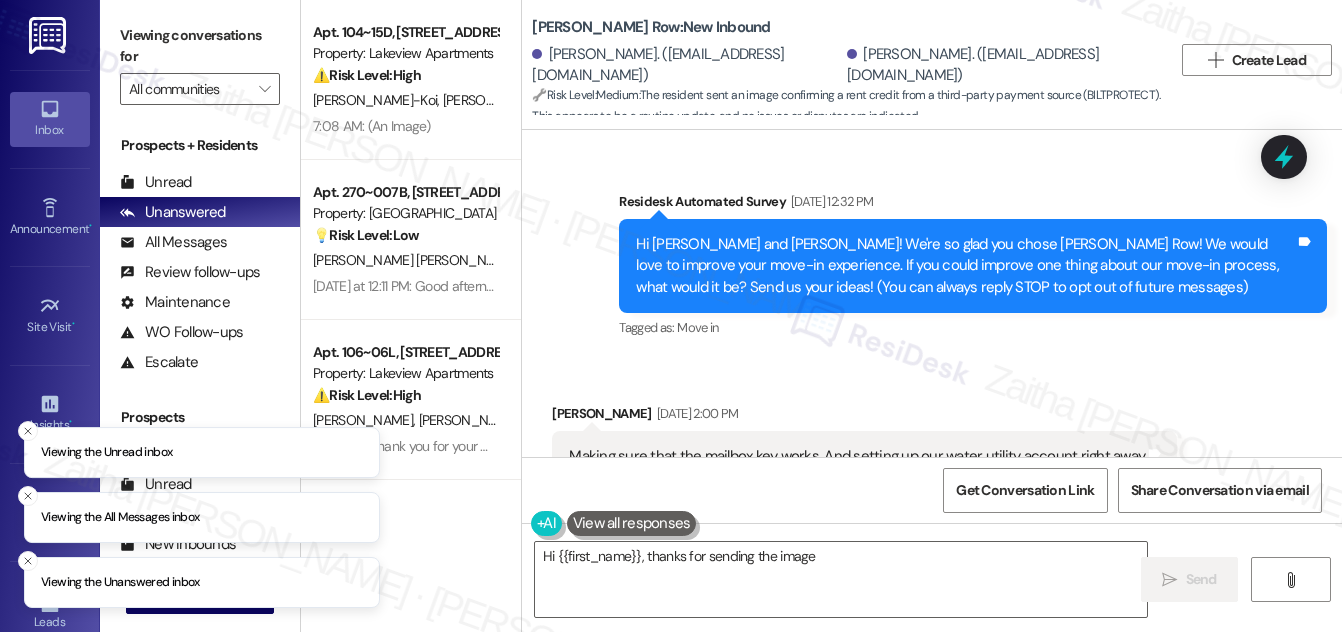scroll, scrollTop: 0, scrollLeft: 0, axis: both 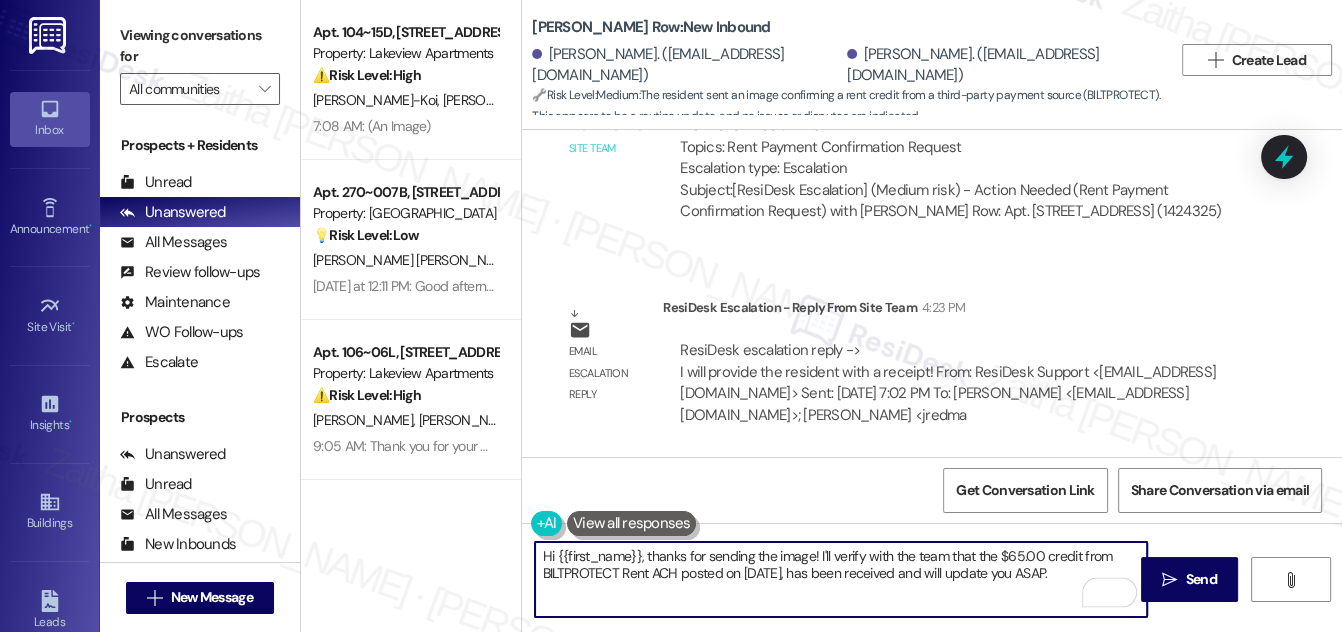 drag, startPoint x: 541, startPoint y: 552, endPoint x: 1081, endPoint y: 570, distance: 540.2999 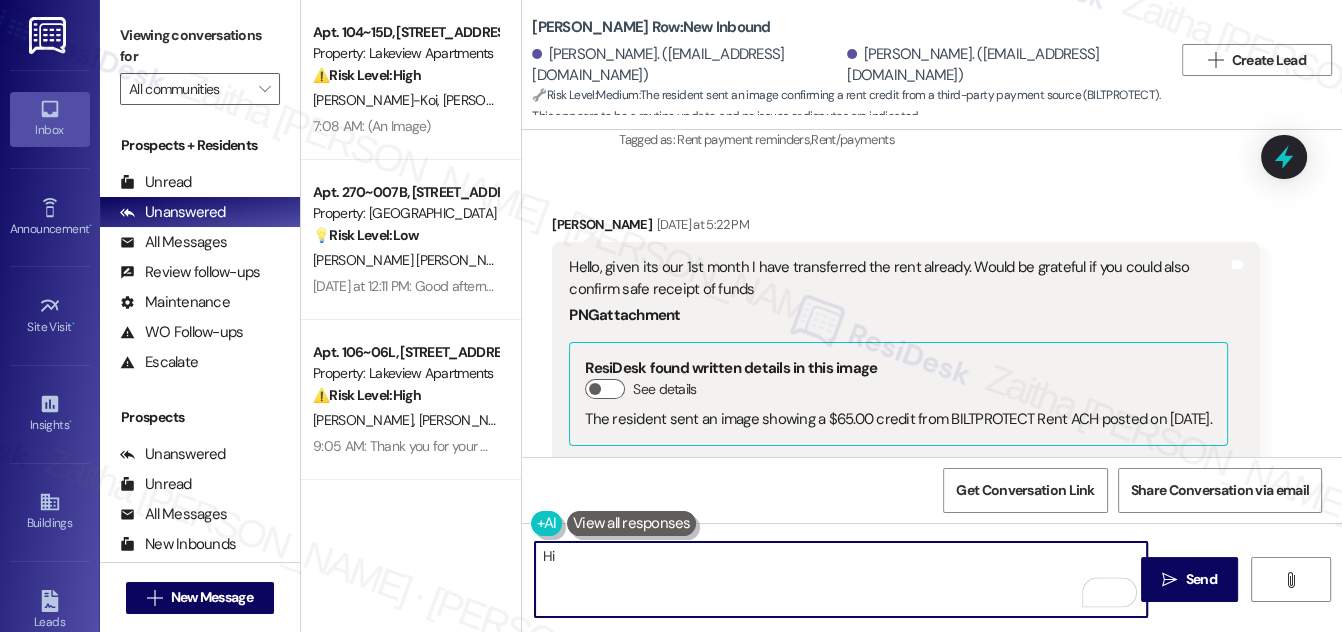 scroll, scrollTop: 911, scrollLeft: 0, axis: vertical 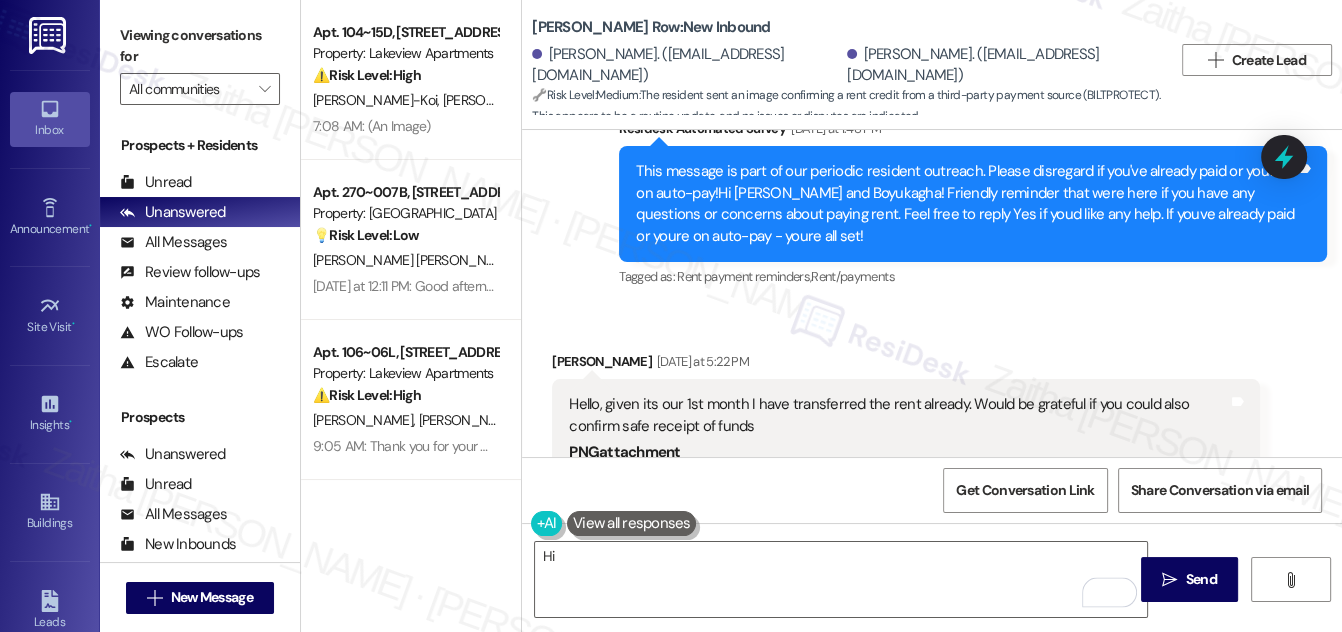 click on "Boyukagha Aghayev Yesterday at 5:22 PM" at bounding box center (906, 365) 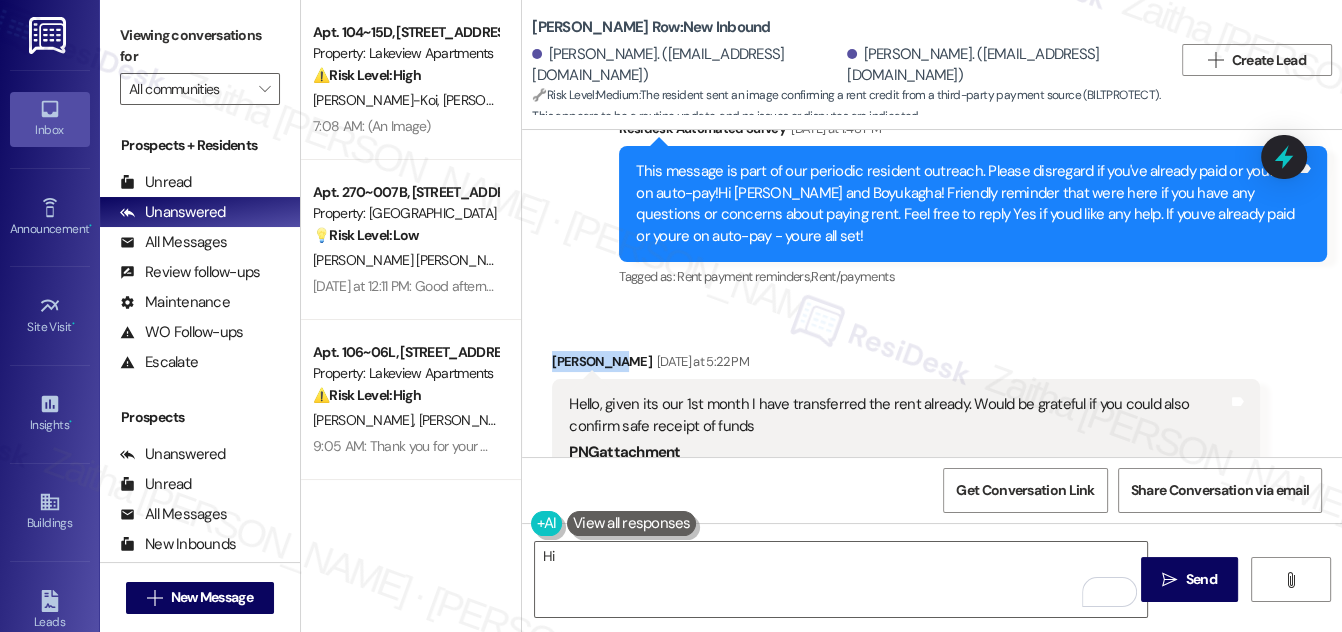 click on "Boyukagha Aghayev Yesterday at 5:22 PM" at bounding box center (906, 365) 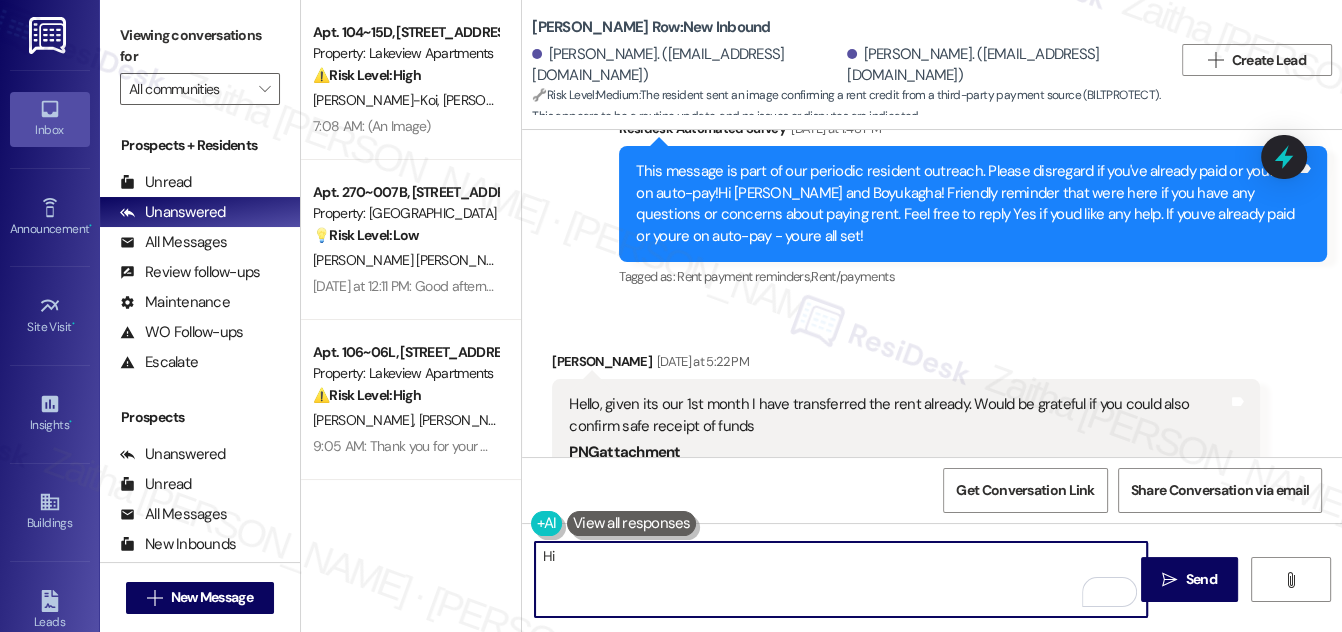 click on "Hi" at bounding box center [841, 579] 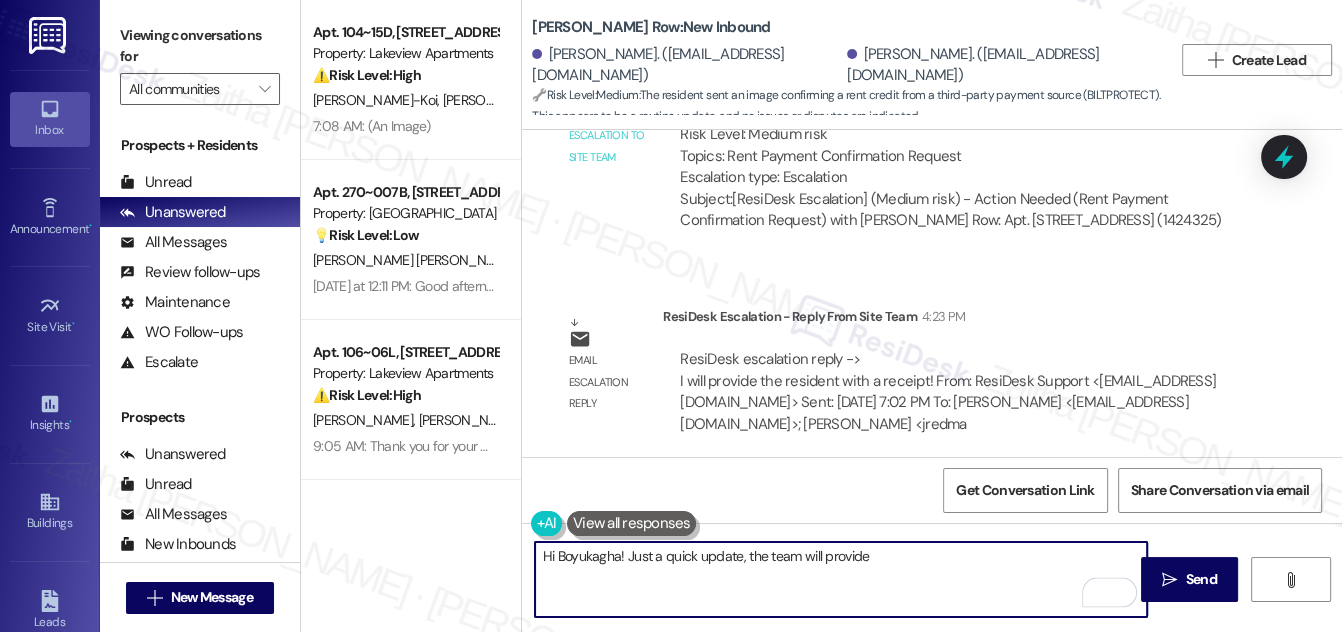 scroll, scrollTop: 2184, scrollLeft: 0, axis: vertical 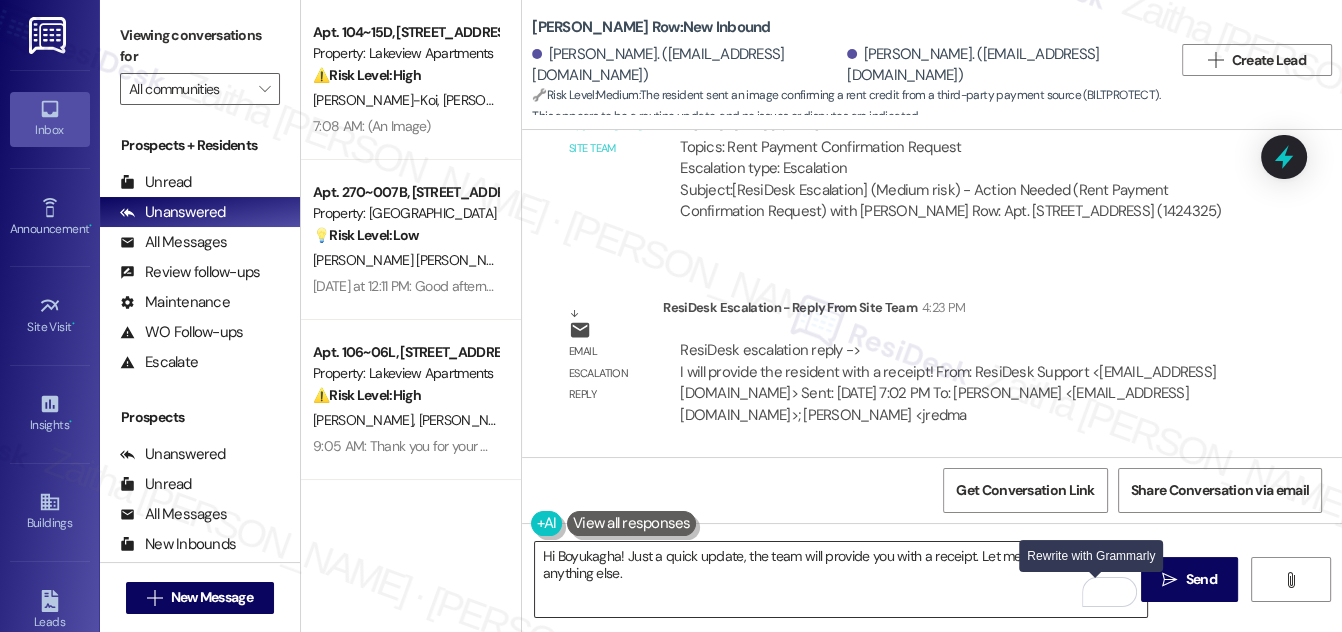 drag, startPoint x: 1092, startPoint y: 584, endPoint x: 1080, endPoint y: 578, distance: 13.416408 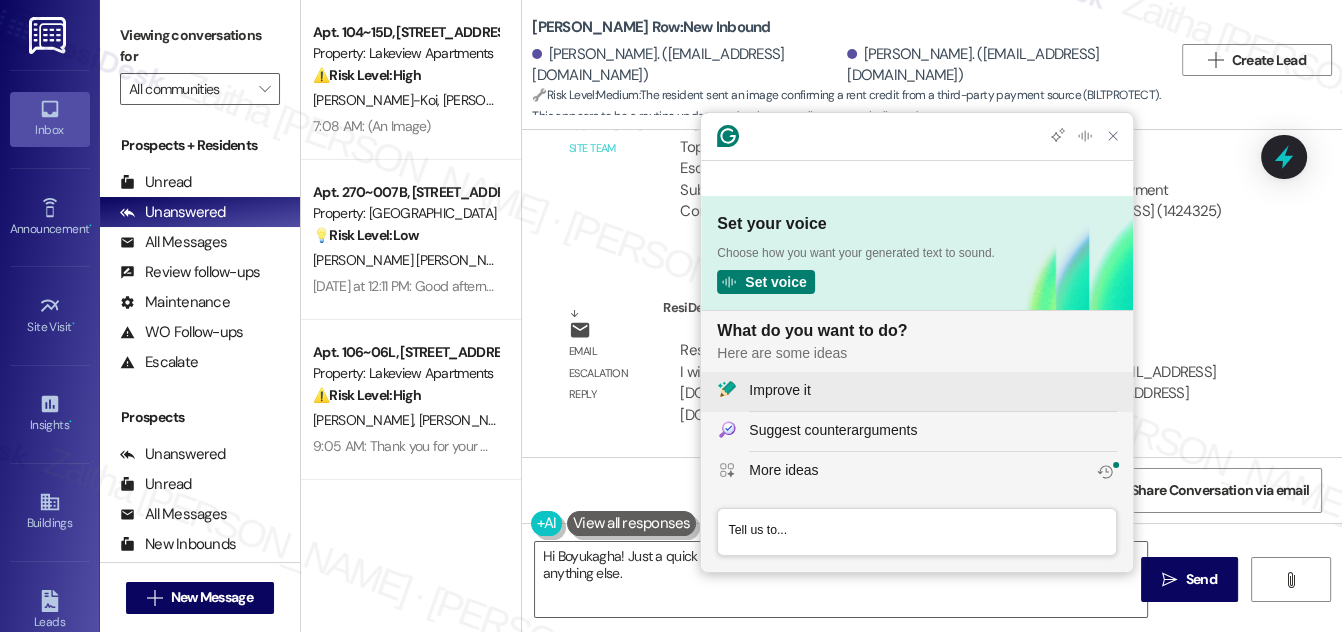 scroll, scrollTop: 0, scrollLeft: 0, axis: both 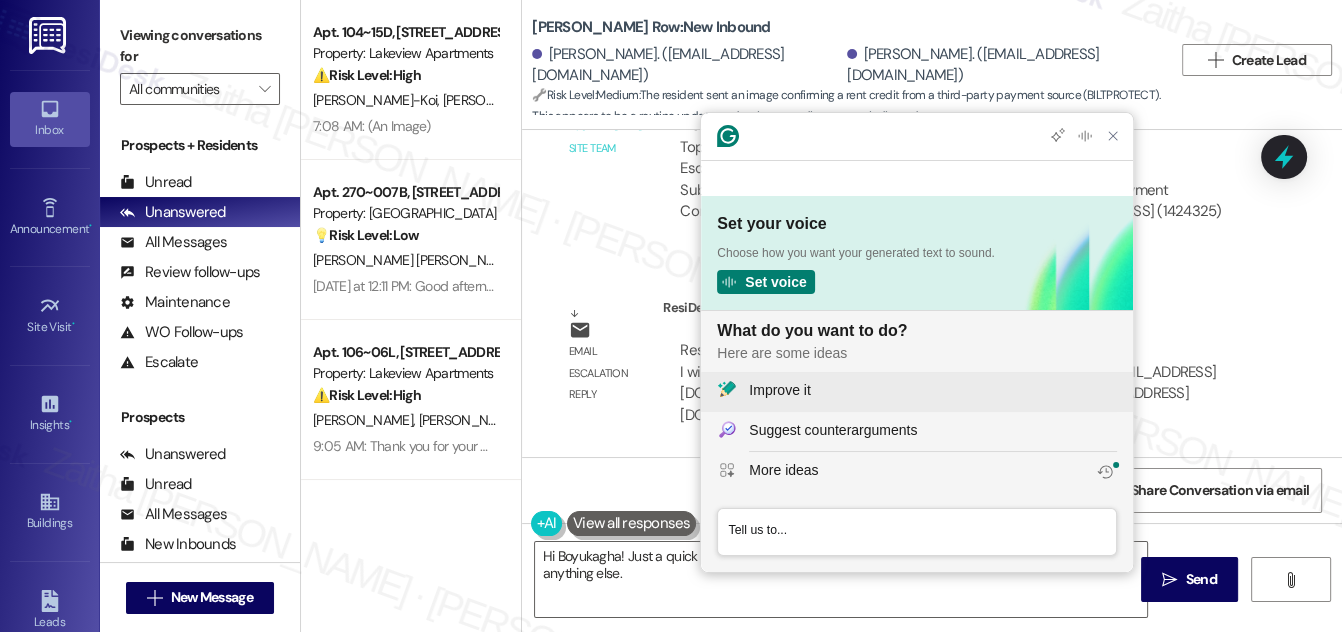 click on "Improve it" 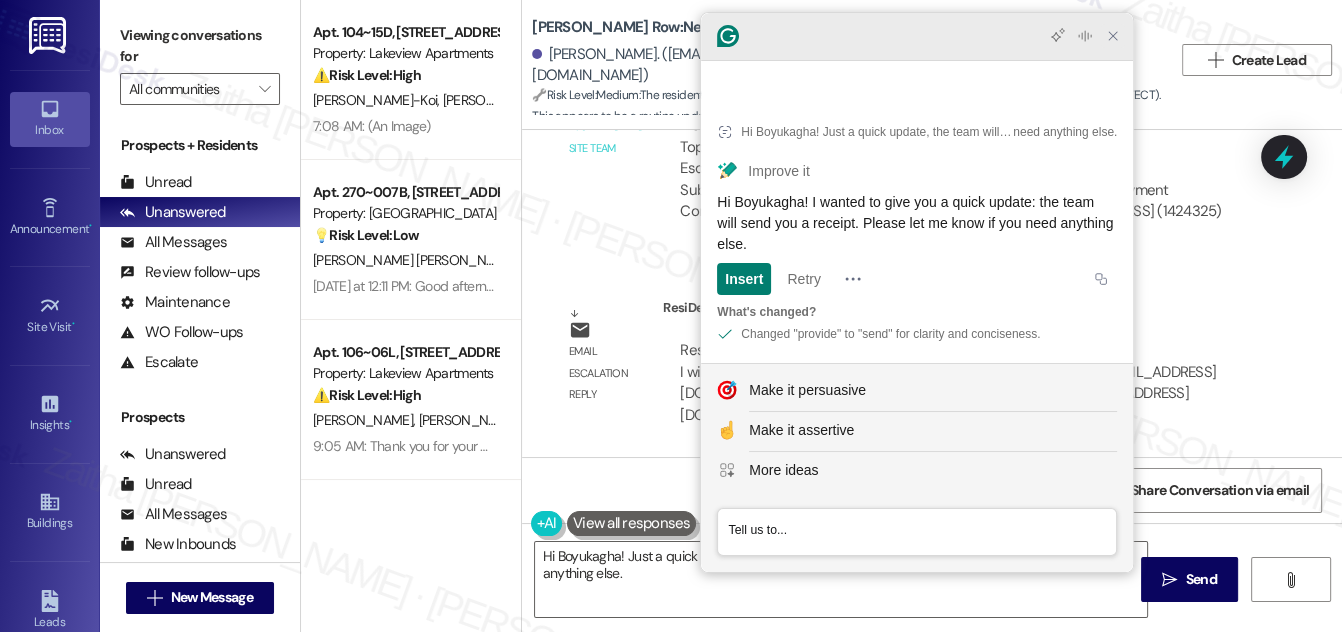 click 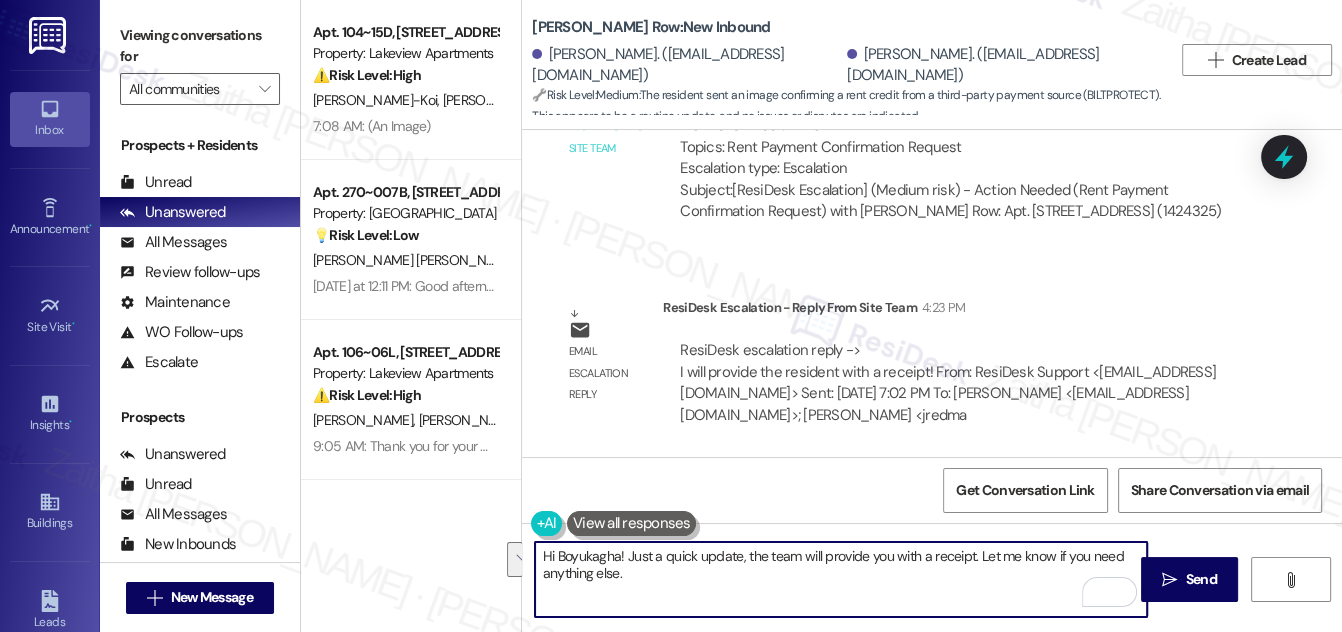 drag, startPoint x: 627, startPoint y: 554, endPoint x: 642, endPoint y: 578, distance: 28.301943 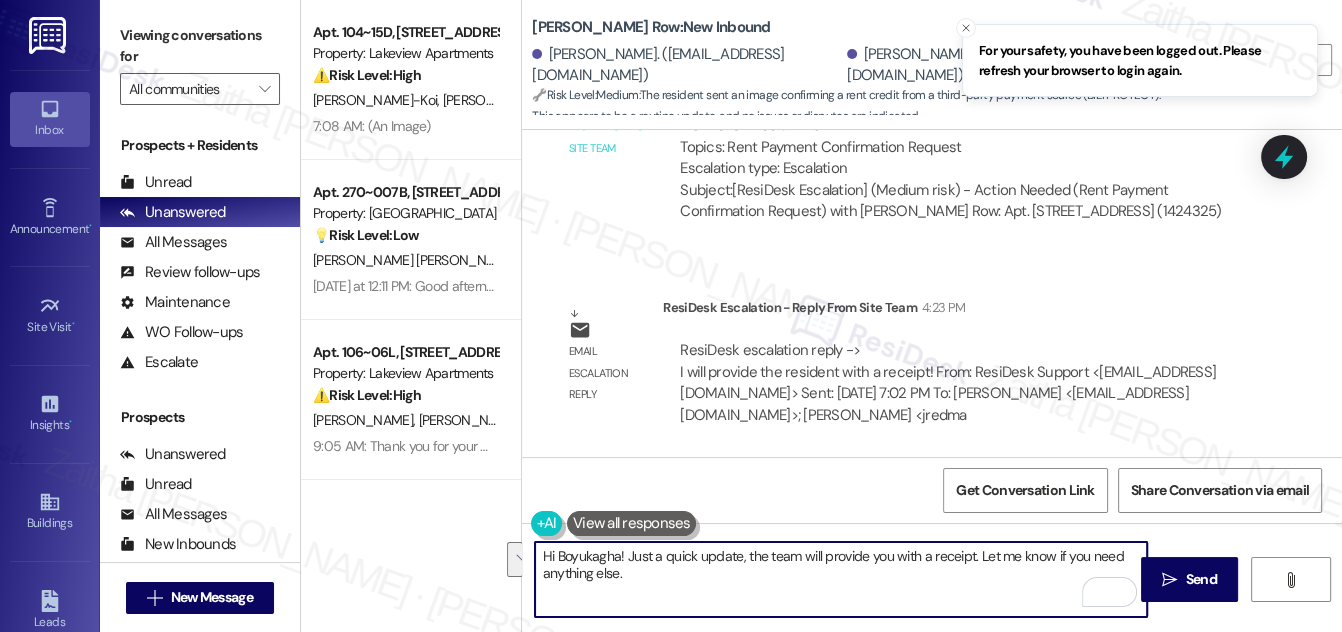 click on "Hi Boyukagha! Just a quick update, the team will provide you with a receipt. Let me know if you need anything else." at bounding box center [841, 579] 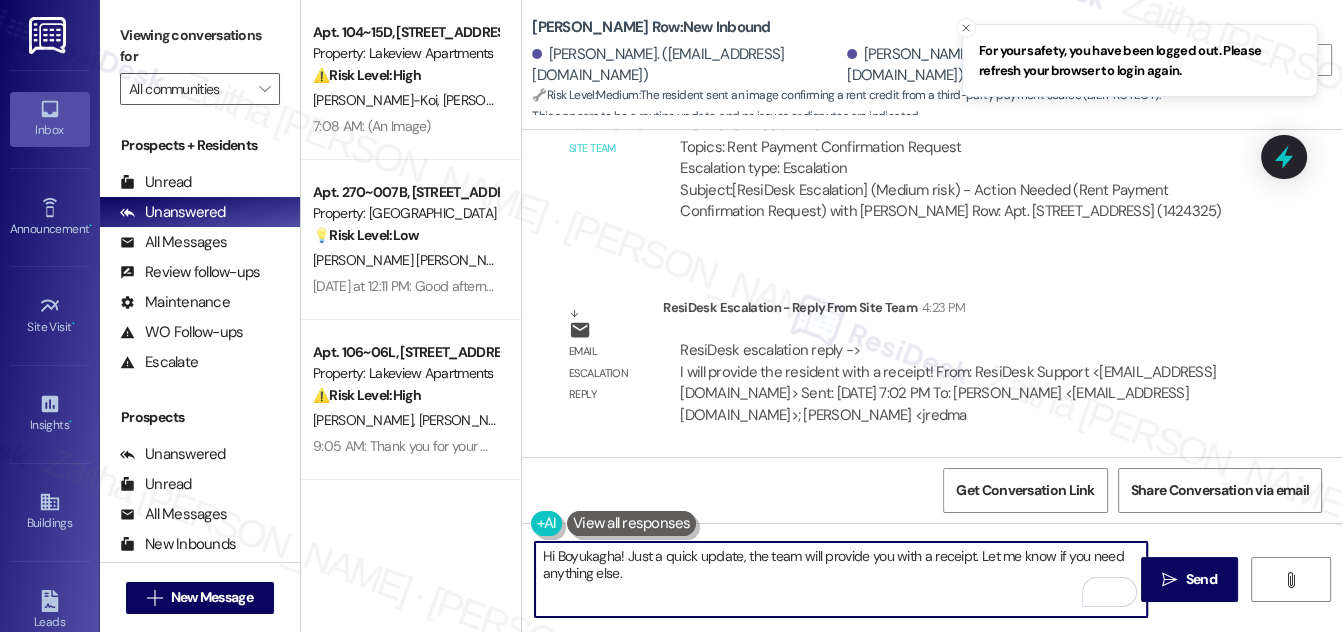 click on "Hi Boyukagha! Just a quick update, the team will provide you with a receipt. Let me know if you need anything else." at bounding box center (841, 579) 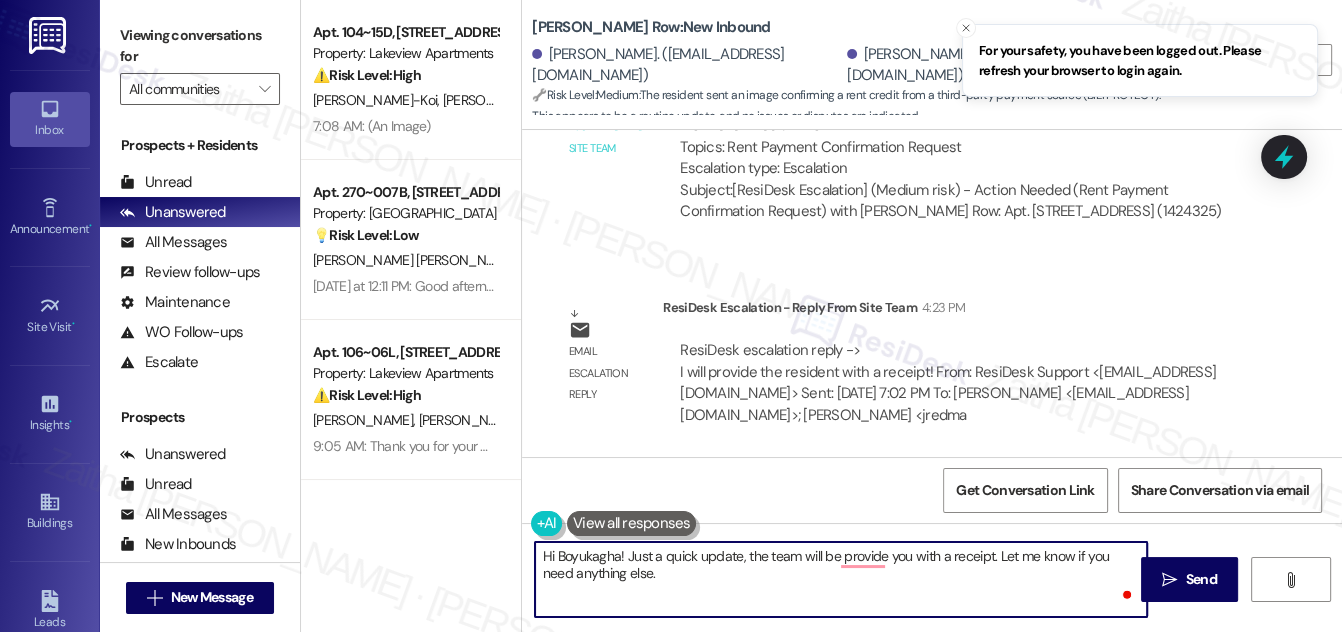 click on "Hi Boyukagha! Just a quick update, the team will be provide you with a receipt. Let me know if you need anything else." at bounding box center (841, 579) 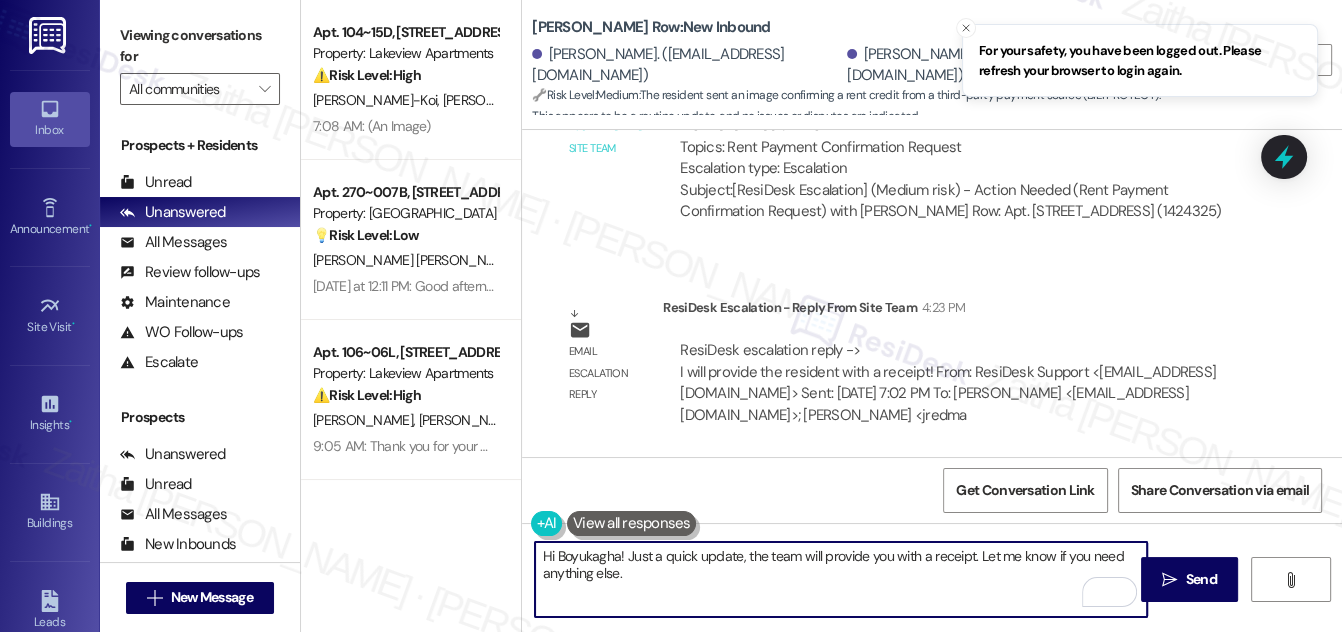 type on "Hi Boyukagha! Just a quick update, the team will provide you with a receipt. Let me know if you need anything else." 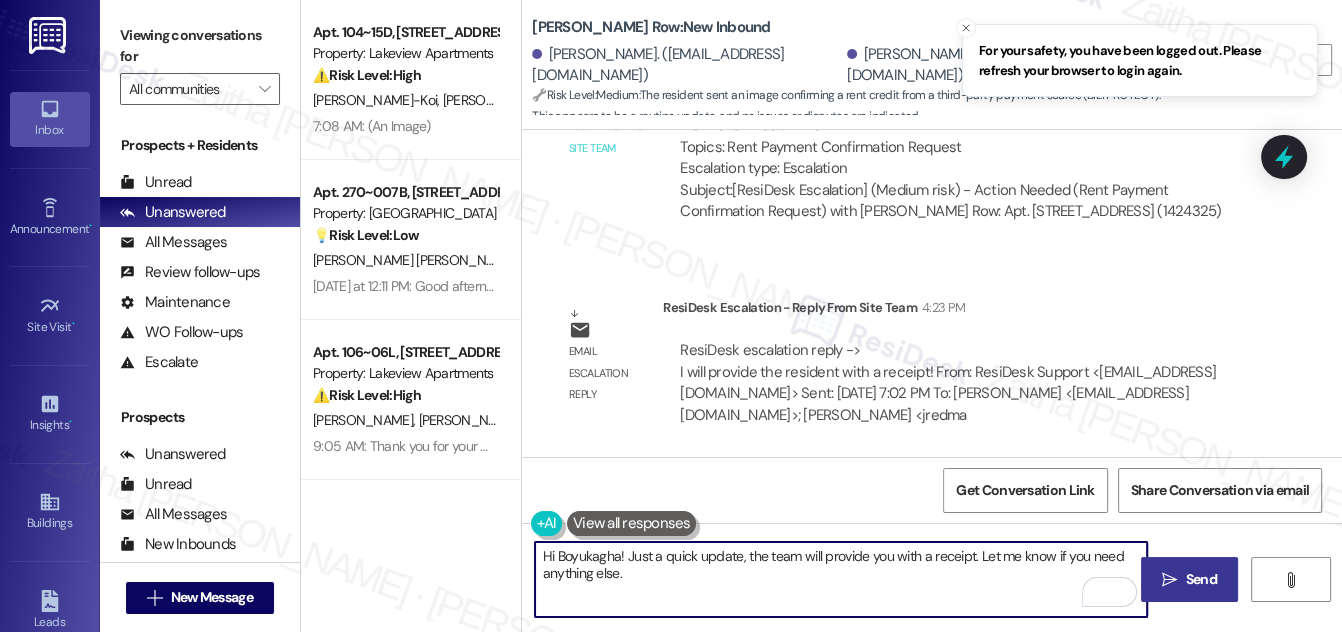 drag, startPoint x: 1215, startPoint y: 579, endPoint x: 1189, endPoint y: 567, distance: 28.635643 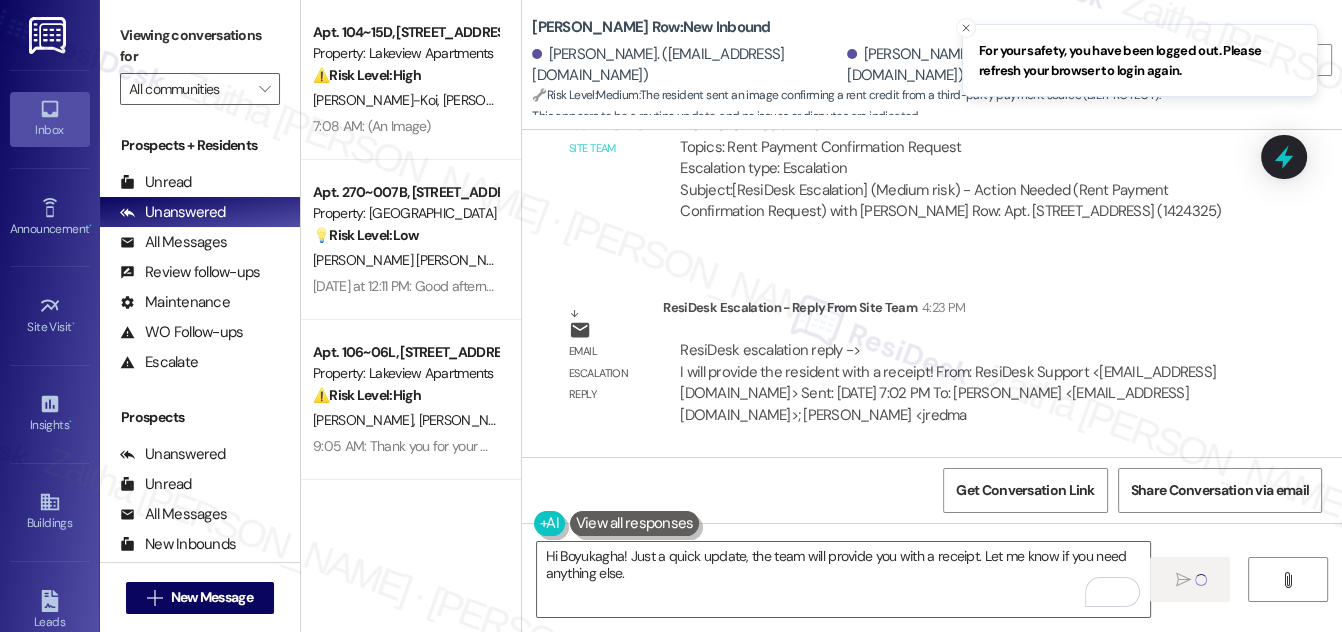 type 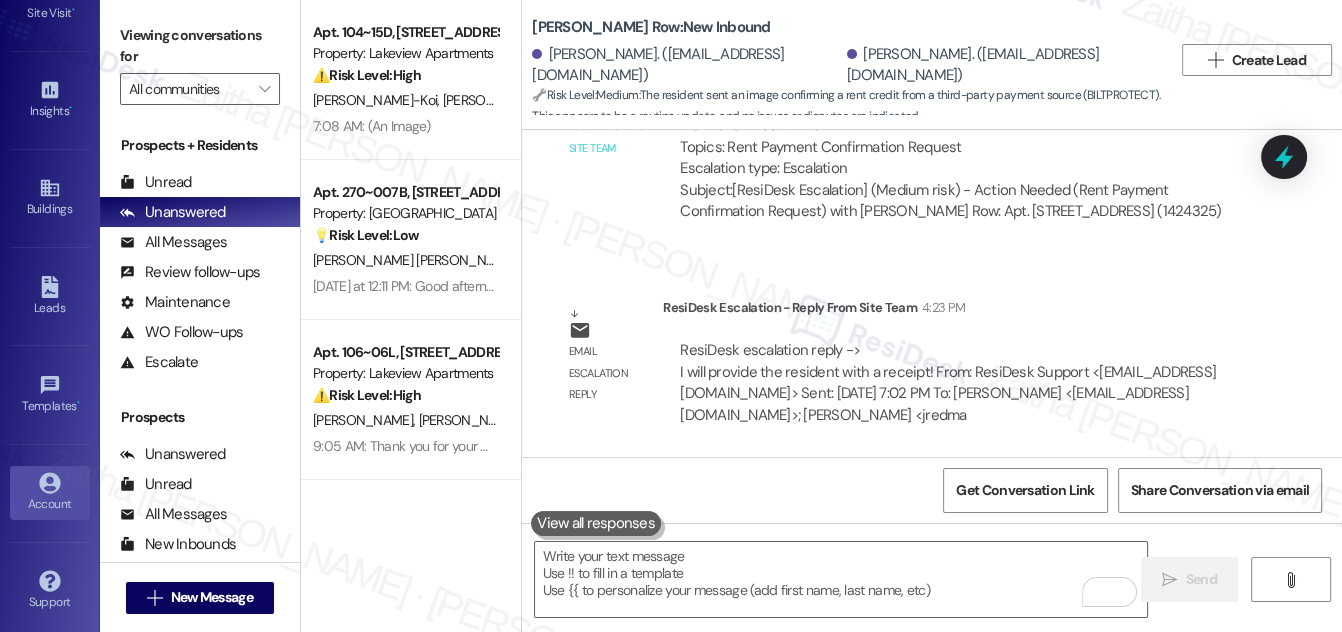 scroll, scrollTop: 314, scrollLeft: 0, axis: vertical 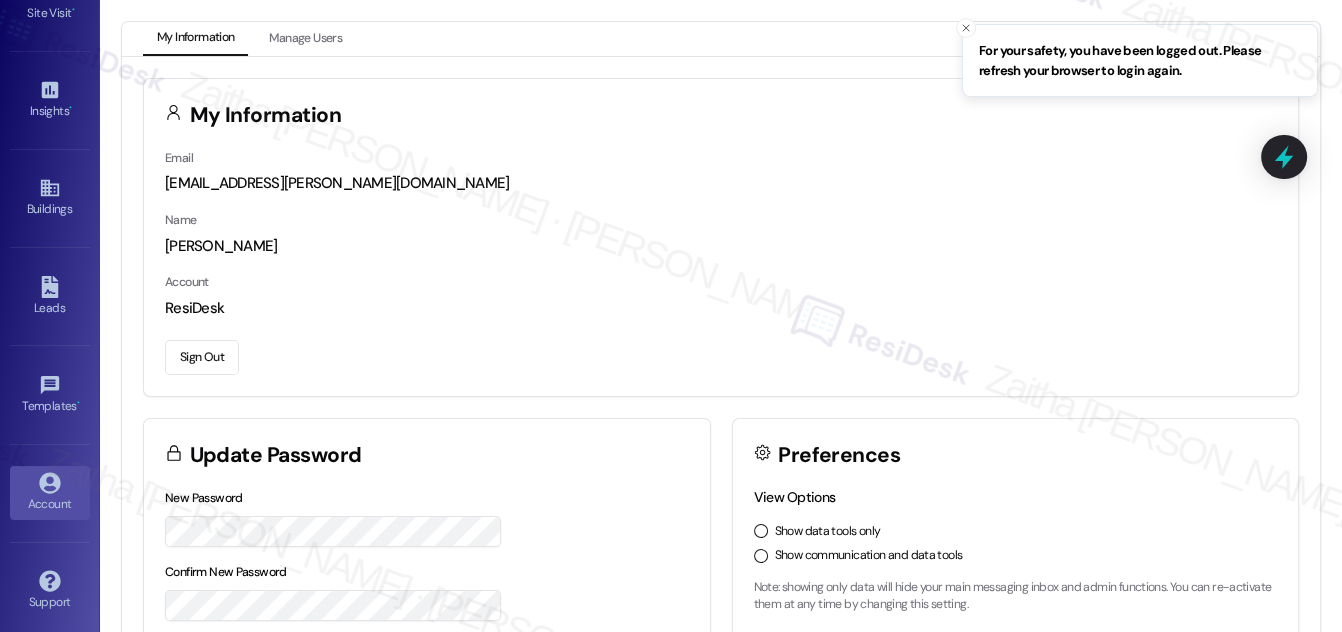 click on "Sign Out" at bounding box center [202, 357] 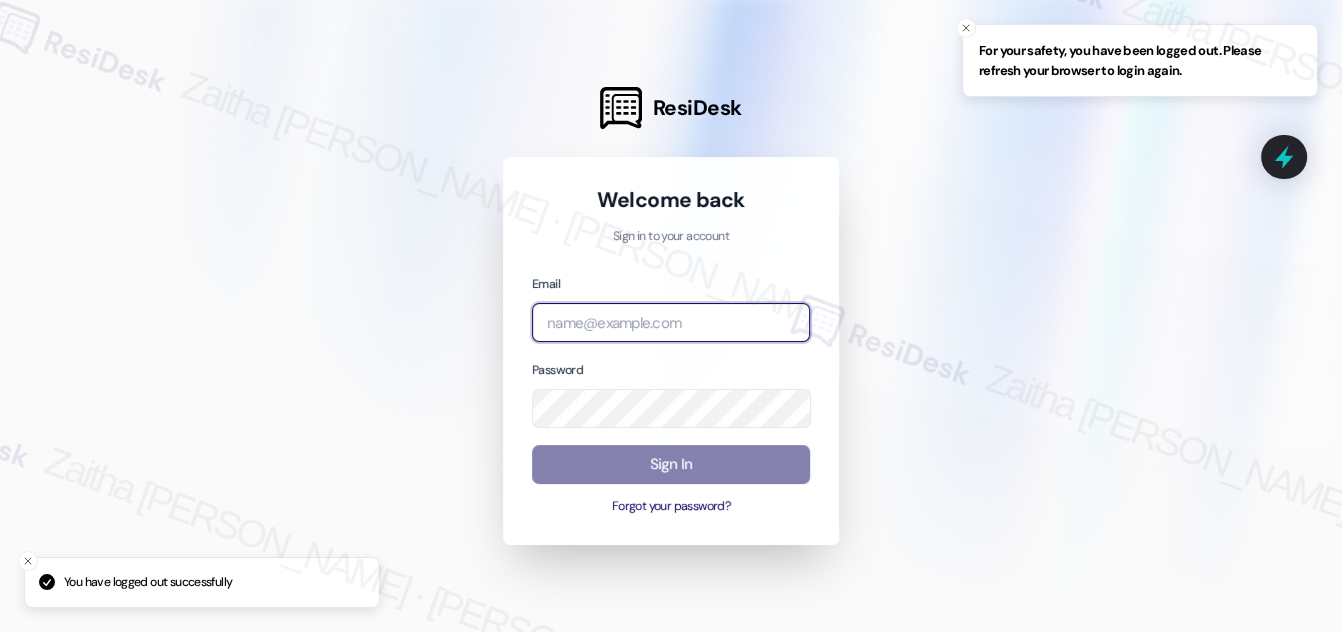 click at bounding box center [671, 322] 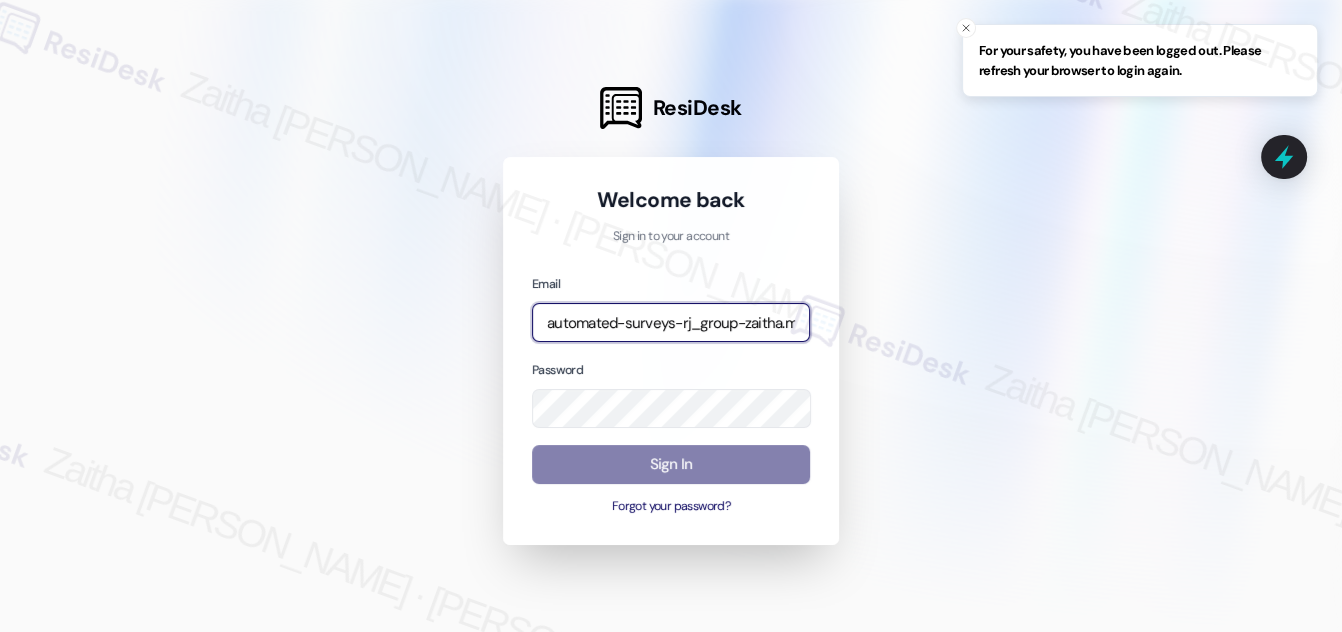 type on "automated-surveys-rj_group-zaitha.mae.garcia@rj_group.com" 